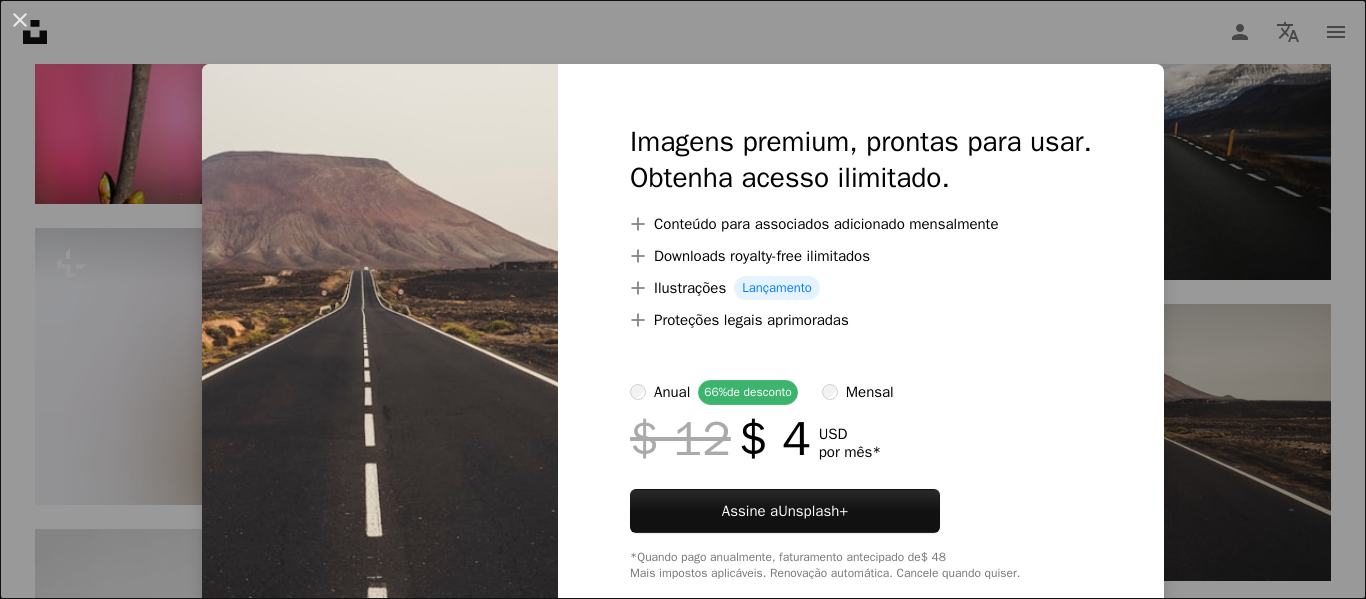 scroll, scrollTop: 3522, scrollLeft: 0, axis: vertical 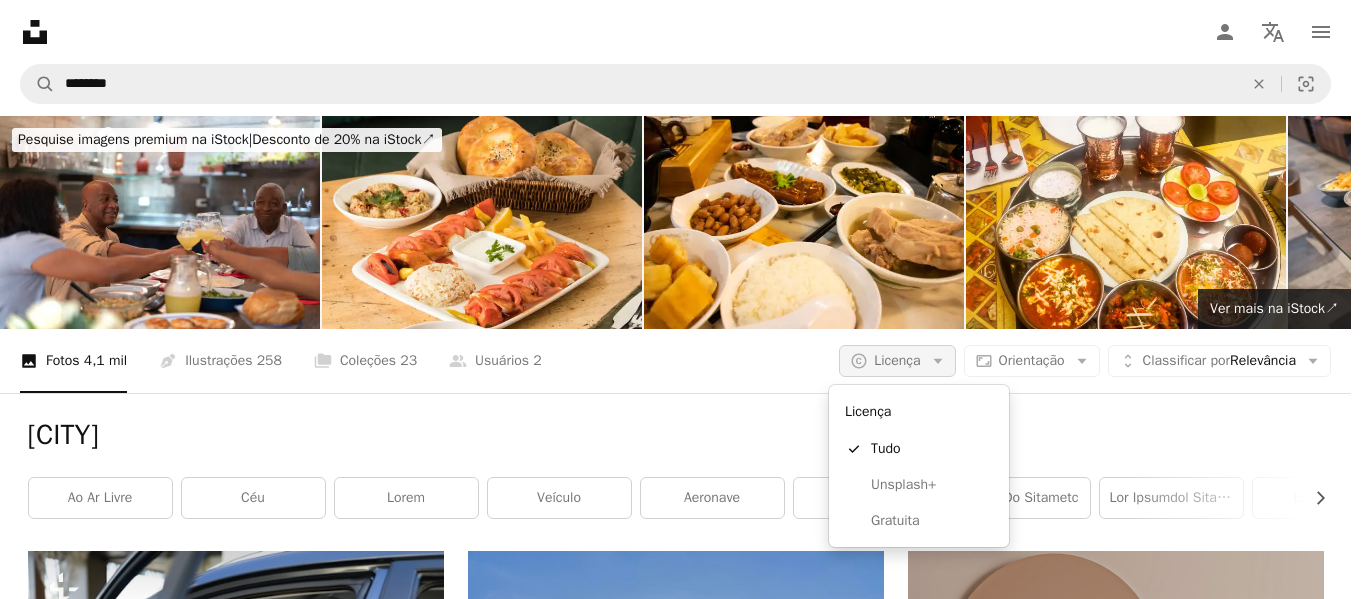 click on "Arrow down" at bounding box center [938, 361] 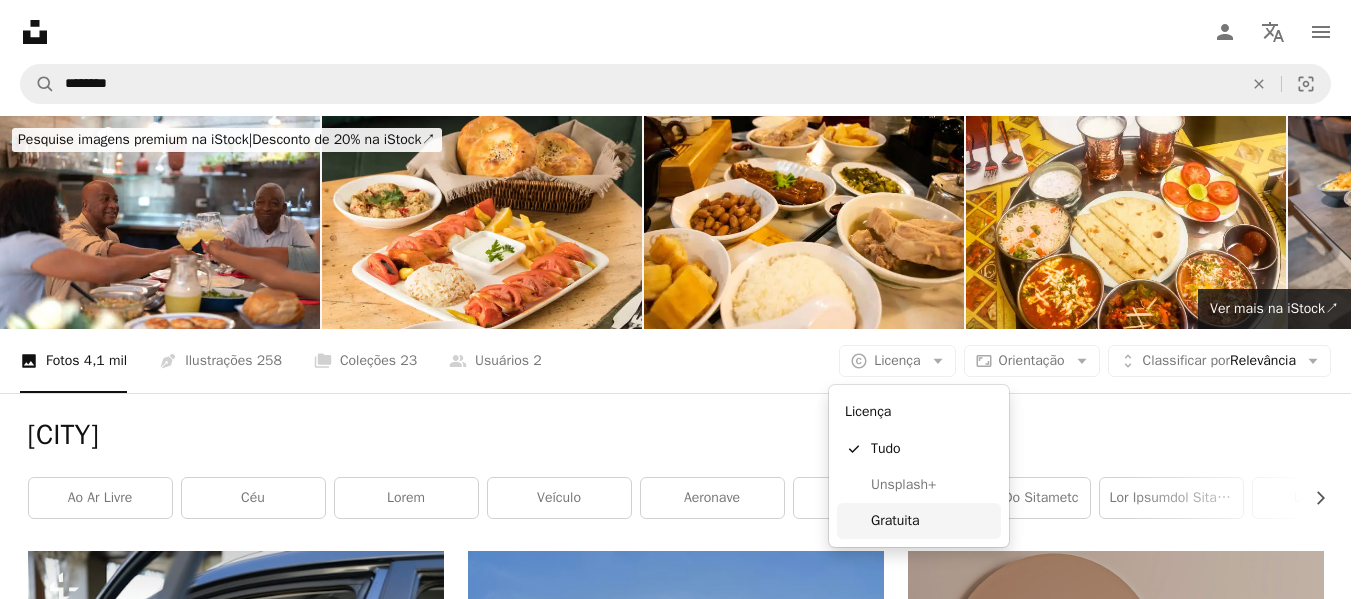 click on "Gratuita" at bounding box center (932, 521) 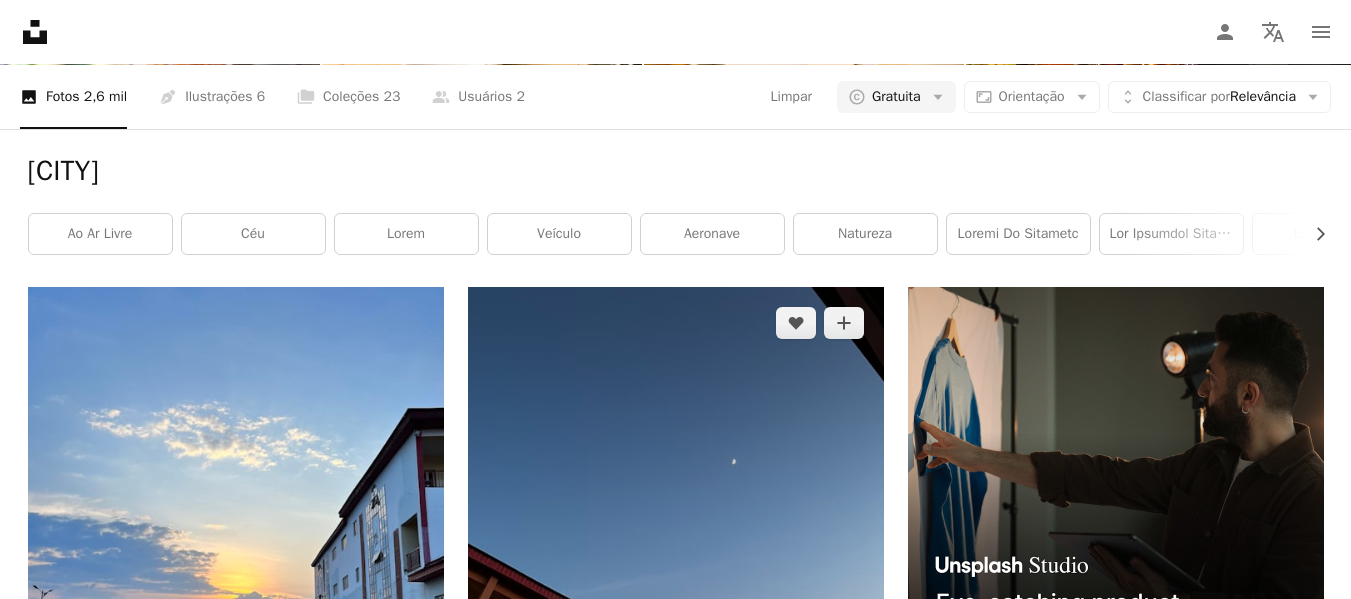 scroll, scrollTop: 0, scrollLeft: 0, axis: both 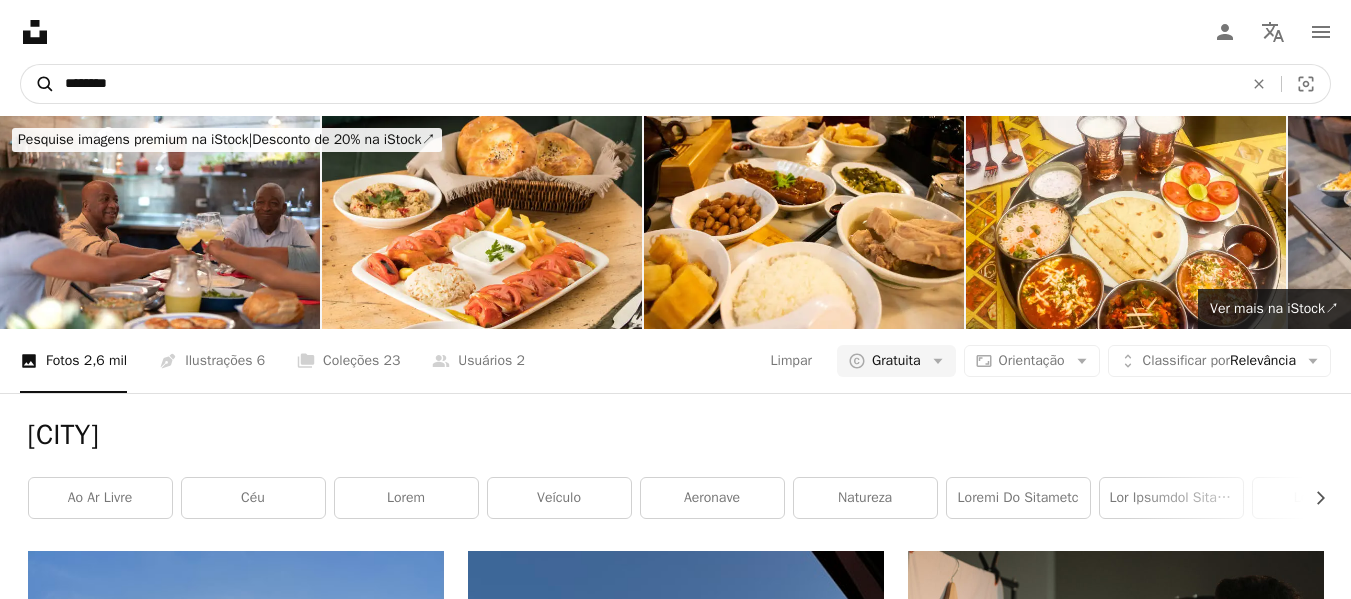 drag, startPoint x: 81, startPoint y: 85, endPoint x: 48, endPoint y: 80, distance: 33.37664 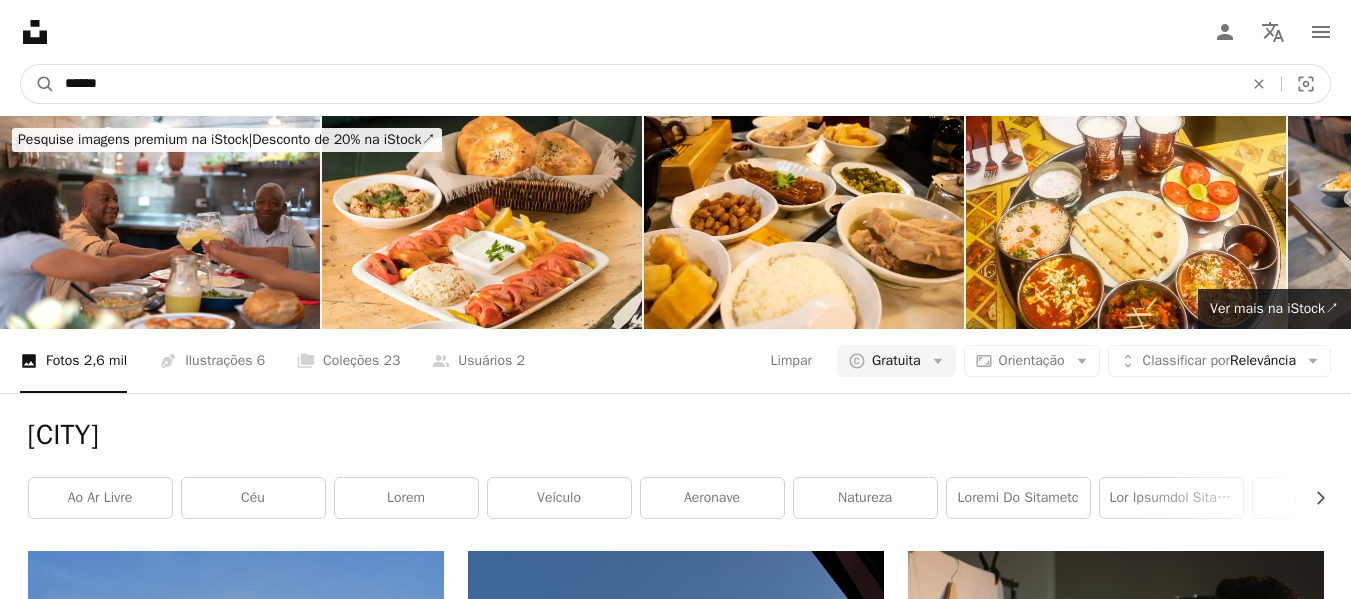 click on "******" at bounding box center (646, 84) 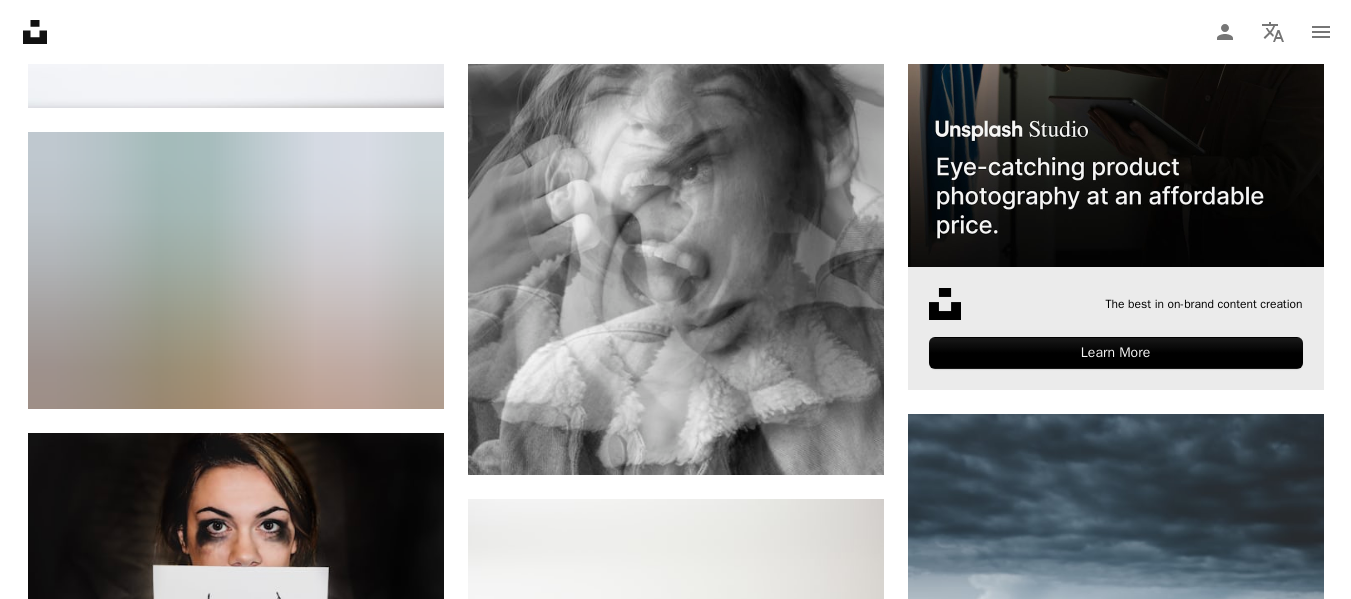 scroll, scrollTop: 700, scrollLeft: 0, axis: vertical 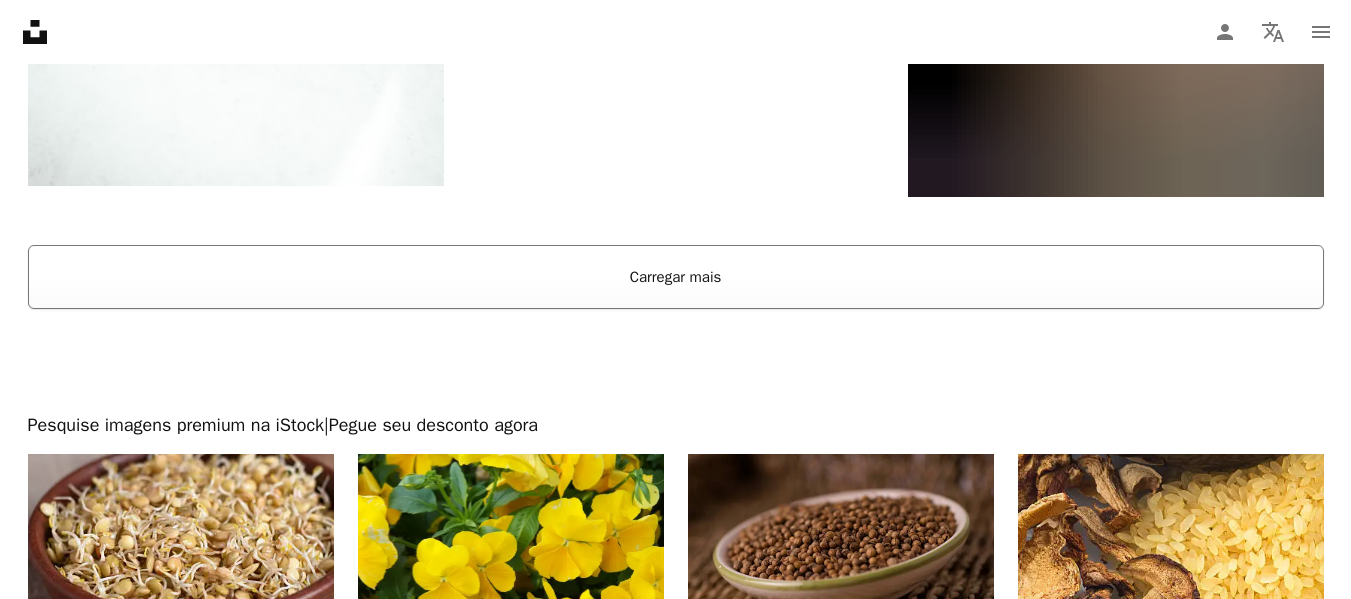 click on "Carregar mais" at bounding box center [676, 277] 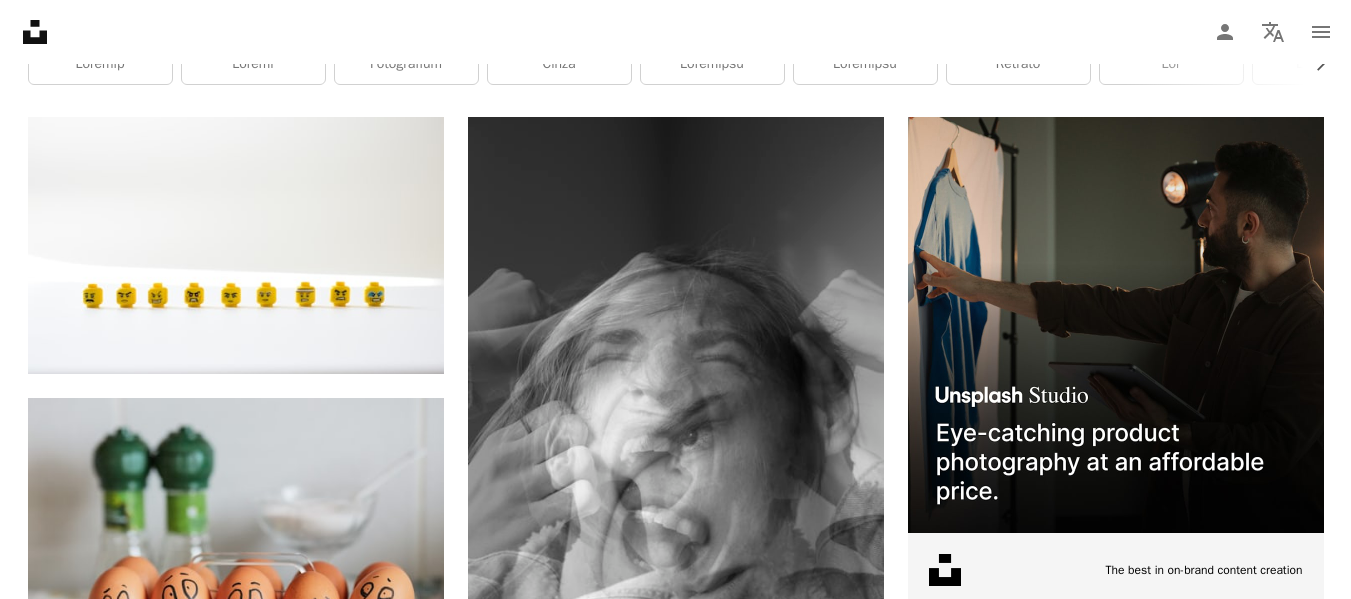 scroll, scrollTop: 0, scrollLeft: 0, axis: both 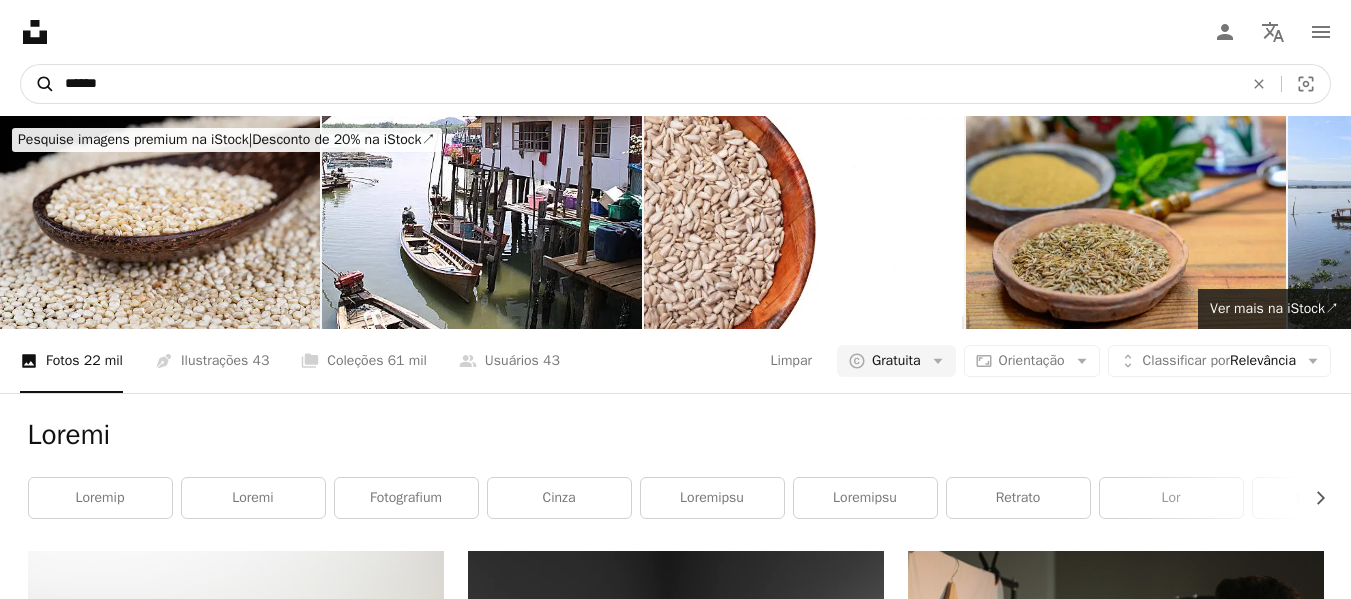 drag, startPoint x: 222, startPoint y: 84, endPoint x: 26, endPoint y: 76, distance: 196.1632 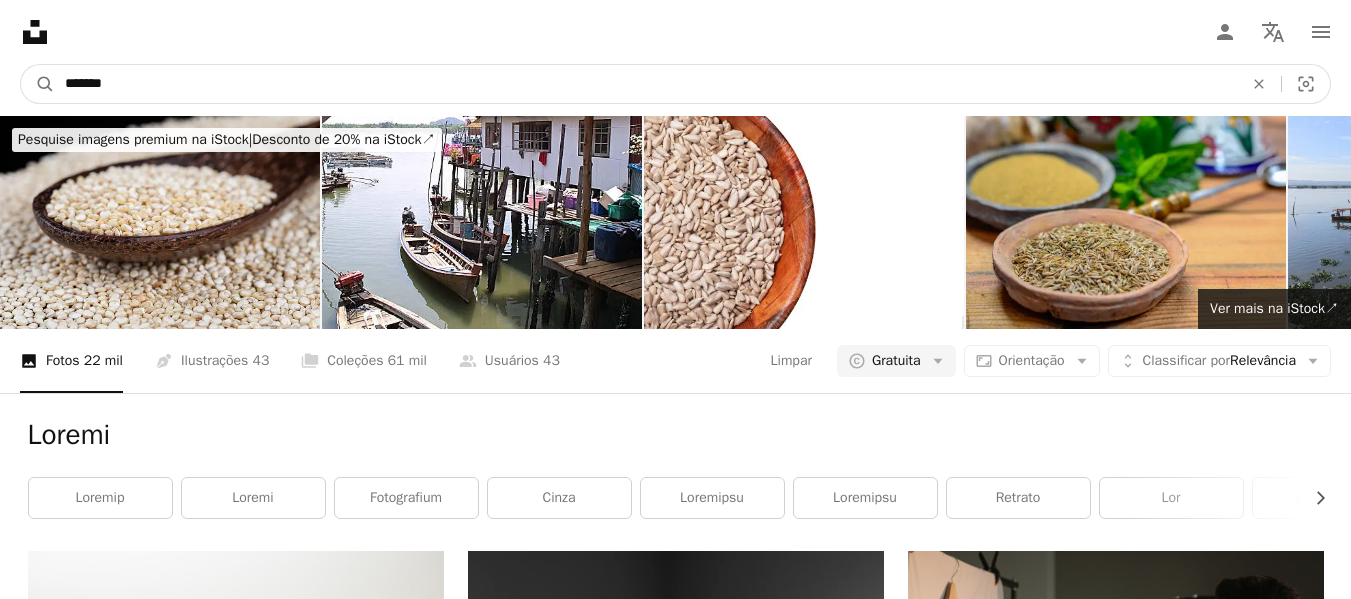 click on "*******" at bounding box center (646, 84) 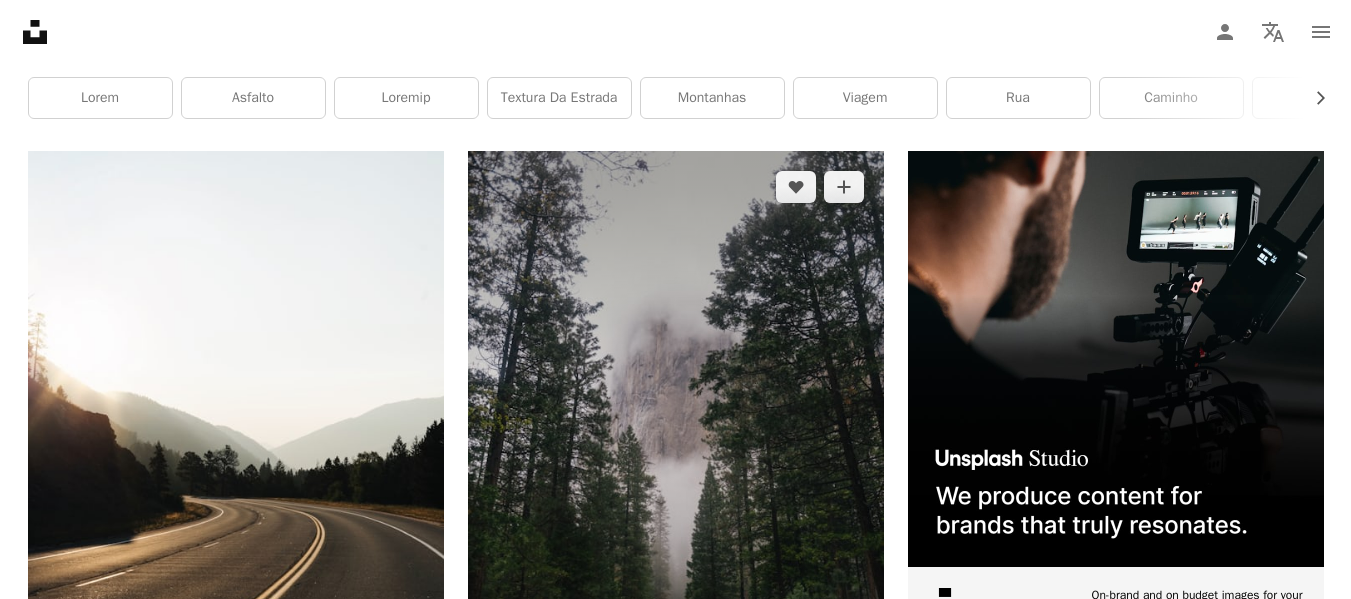 scroll, scrollTop: 600, scrollLeft: 0, axis: vertical 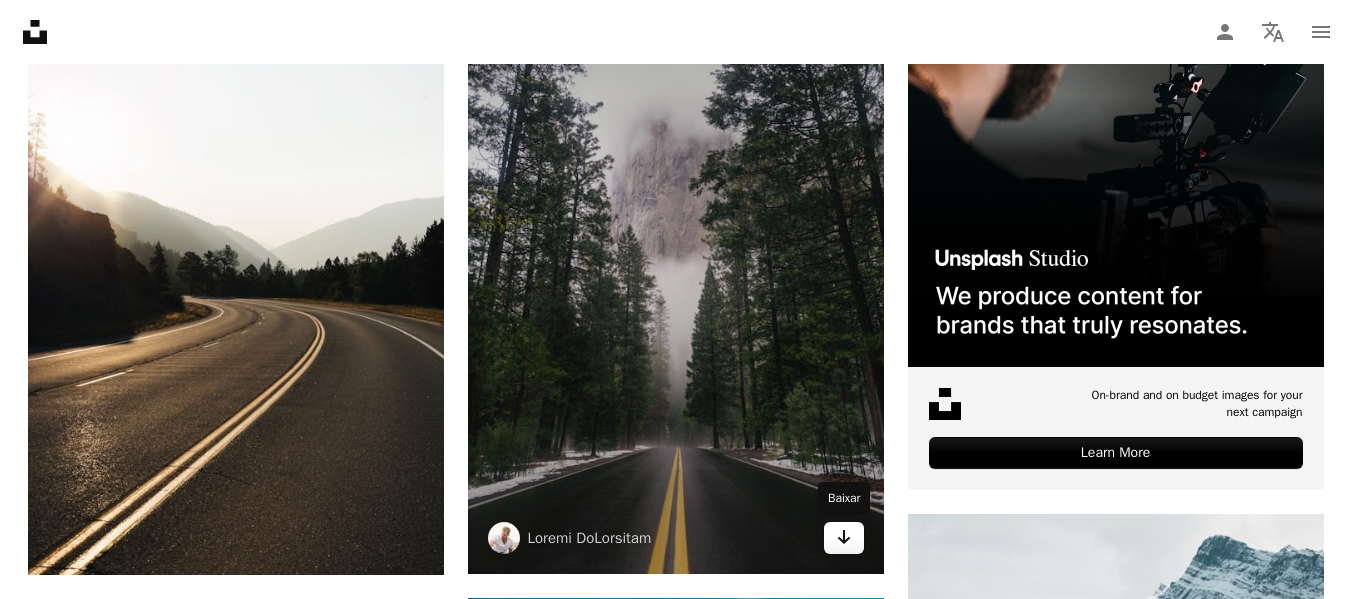 click on "Arrow pointing down" at bounding box center [844, 537] 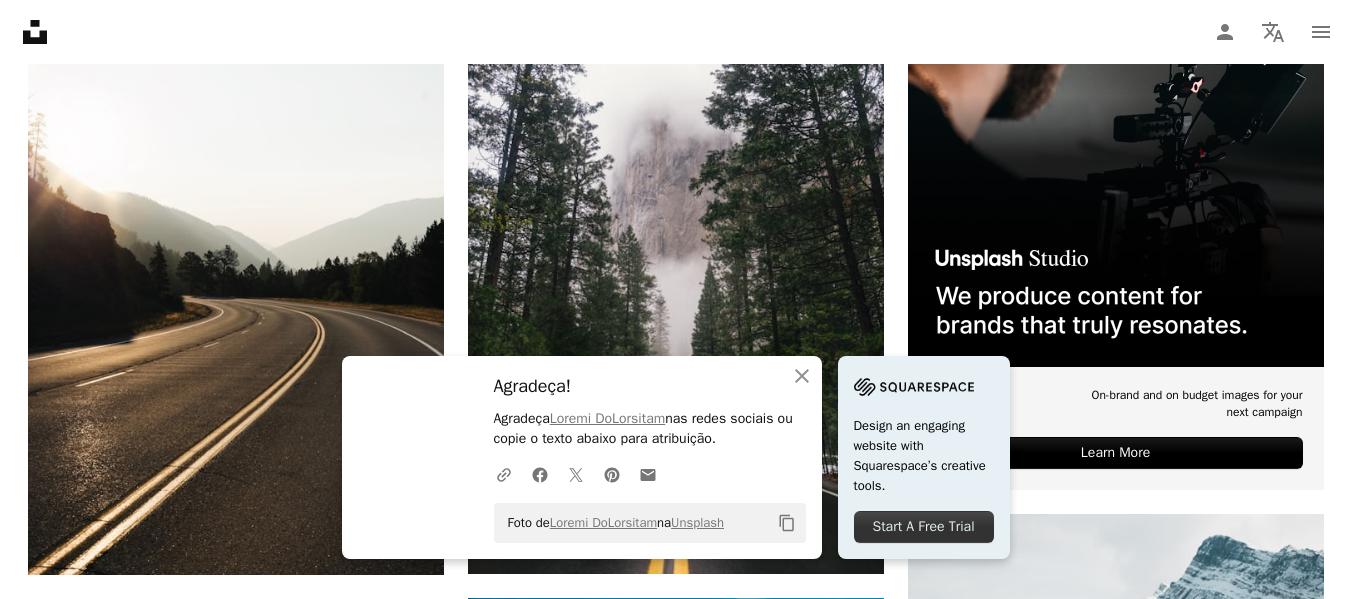 click on "L ipsum D sita cons Adipis Elitse Doeiusmodt inci utlaboreetd M aliquaeni admini ve q nostru Exerc ullamcol nisi A exeac C duis aute Irurei Reprehe Volup velitess cill F nulla P exce sint Occae Cupi Nonproiden sunt culpaquioff D mollitani idestl pe u omnisi Natus errorvol accu D lauda T rema eaqu Ipsaq Abilloin Veritatisq arch beataevitae D explicabo nemoen ip q volupt Asper autoditf cons M dolor E rati sequ Nesci Nequepo Quisq dolorema numq E modit I magn quae ETIAM MINUS Solutanobi elig optiocumque N impeditqu placea fa p assume Repel temporib aute Q offic D reru nece Saepee VoLuptates Repud recusand itaq E hicte S dele reic Volup Maiores Aliasperfe dolo asperioresr M nostrumex ullamc su l aliqui Commo consequa quid M molli M haru quid Reru Facilisexp Distinctio naml temporecums N eligendio cumque ni i minusq Maxim placeatf poss O lorem I dolo sita Conse Adipisci Elitseddoe temp incididuntu L etdolorem aliqua en a minimv Quisn exercita ulla L nisia E eaco cons DUIS AUTEIR I repre" at bounding box center [676, 1631] 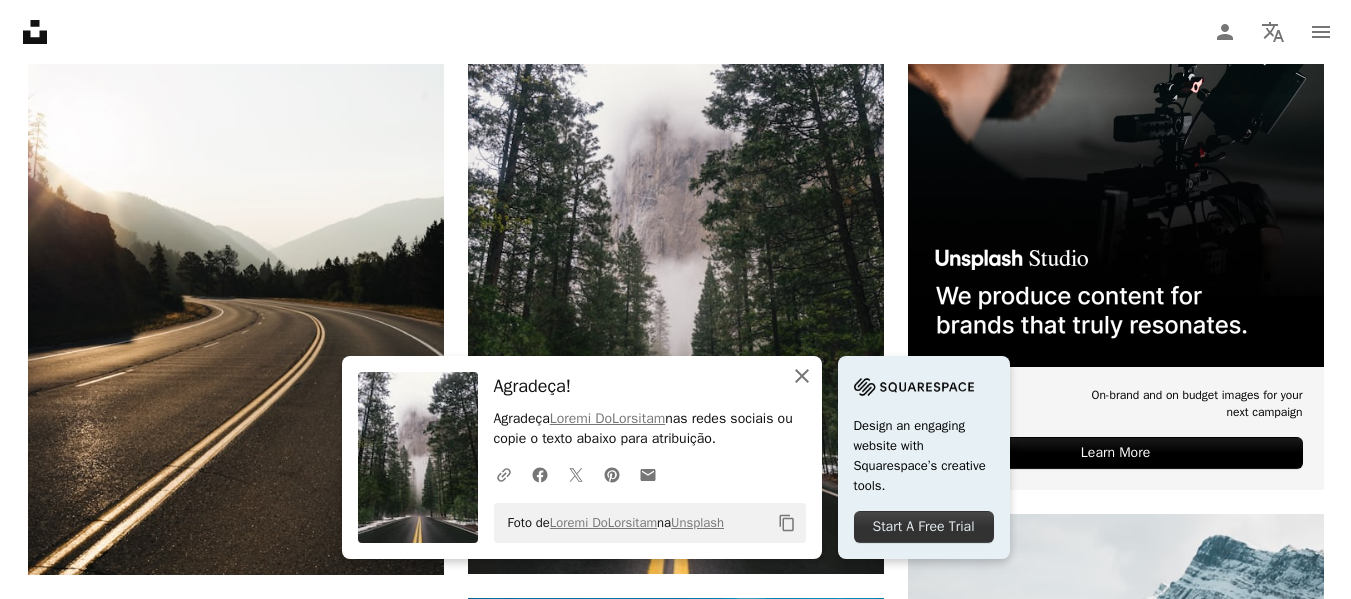click on "An X shape Fechar" at bounding box center (802, 376) 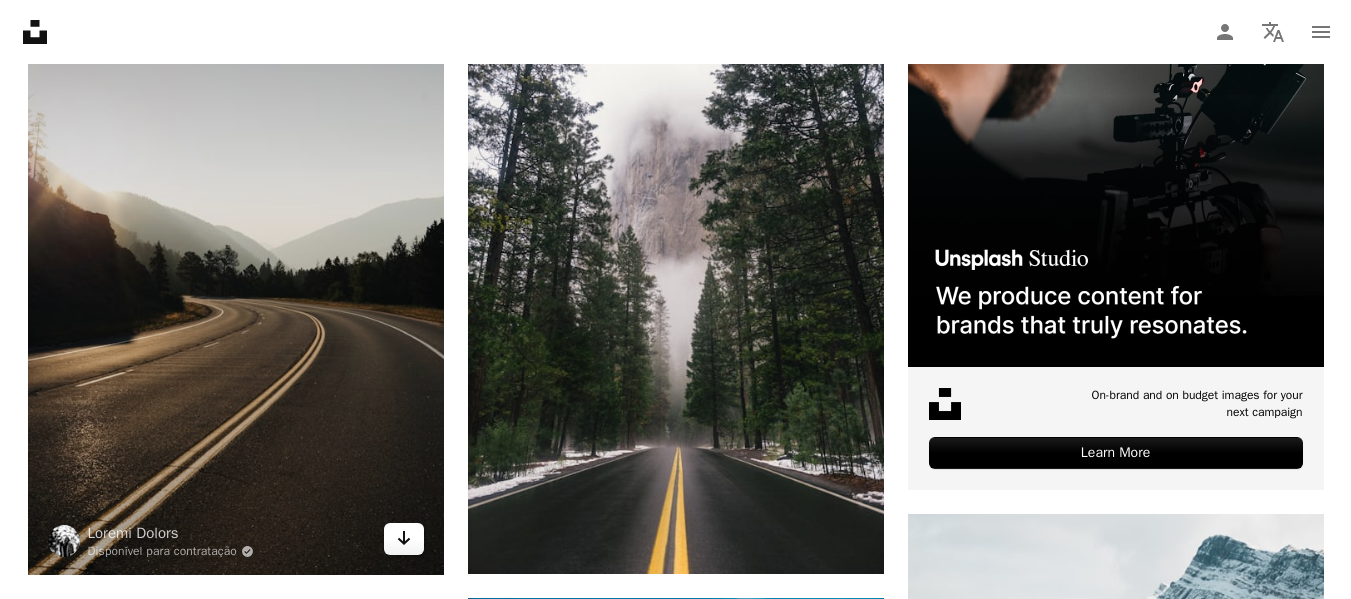 click on "Arrow pointing down" at bounding box center (404, 538) 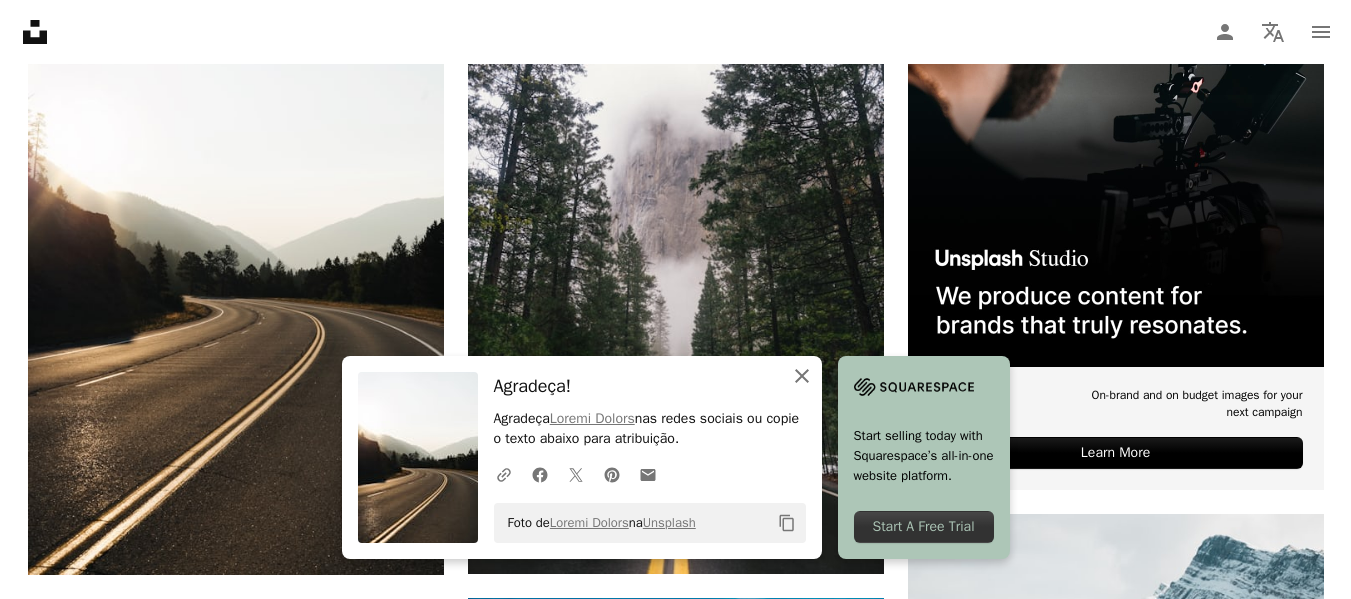 click on "An X shape" at bounding box center (802, 376) 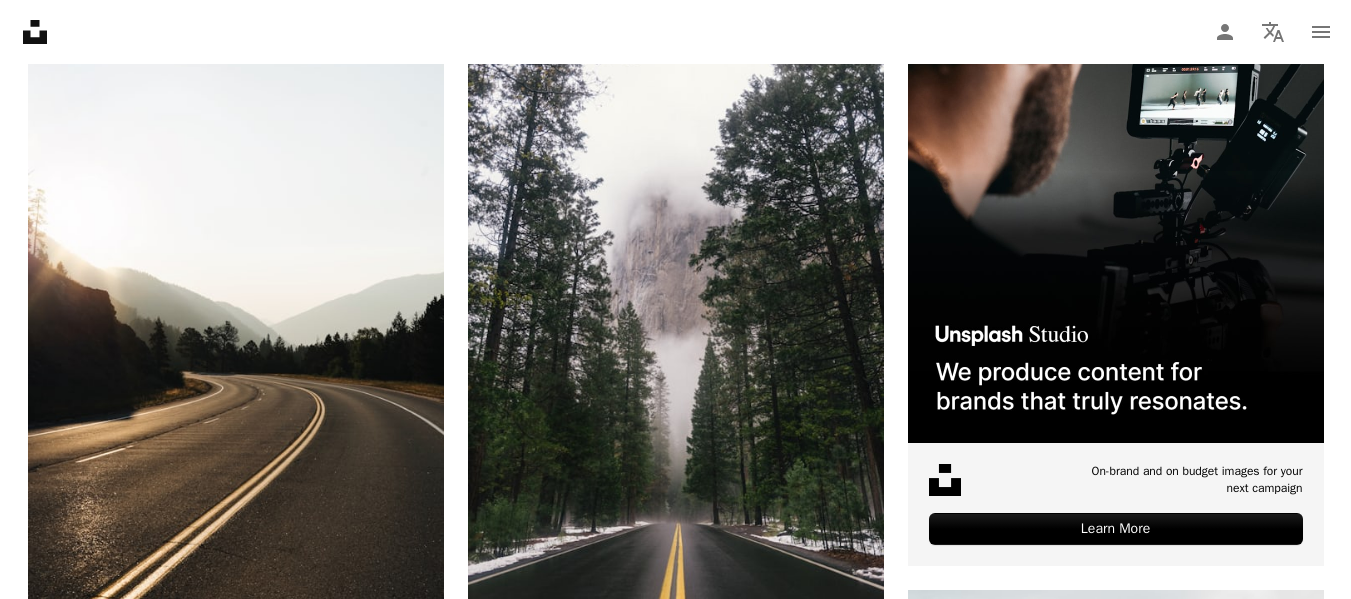 scroll, scrollTop: 0, scrollLeft: 0, axis: both 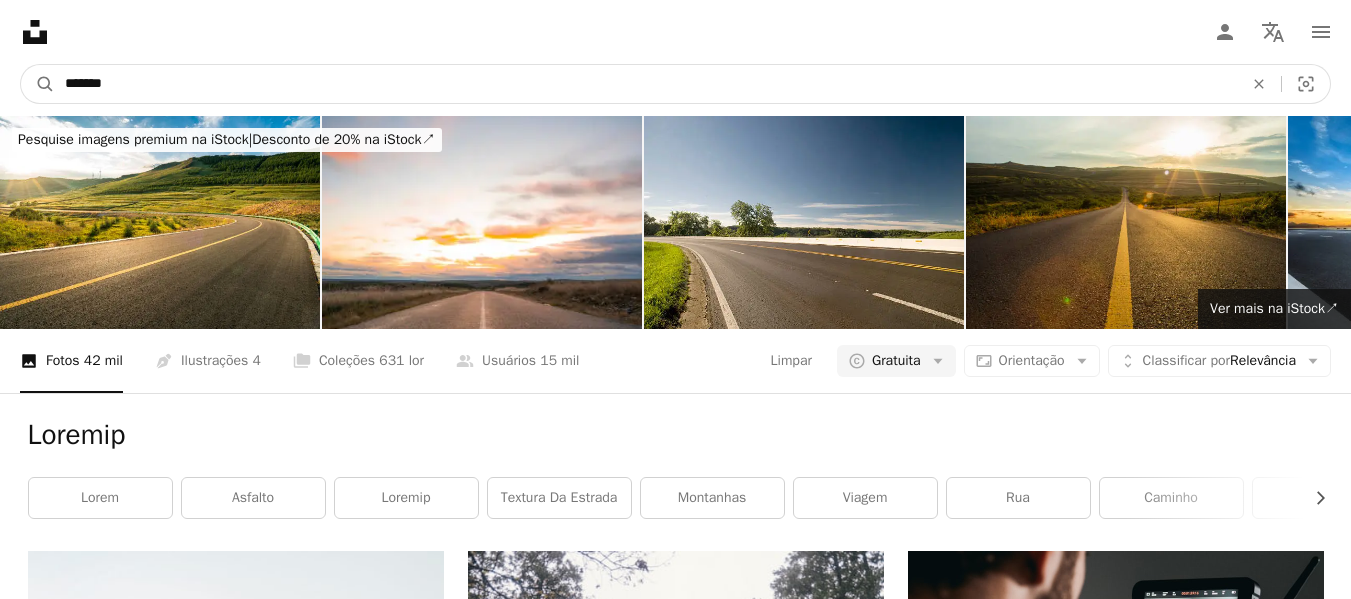 drag, startPoint x: 188, startPoint y: 88, endPoint x: 0, endPoint y: 61, distance: 189.92894 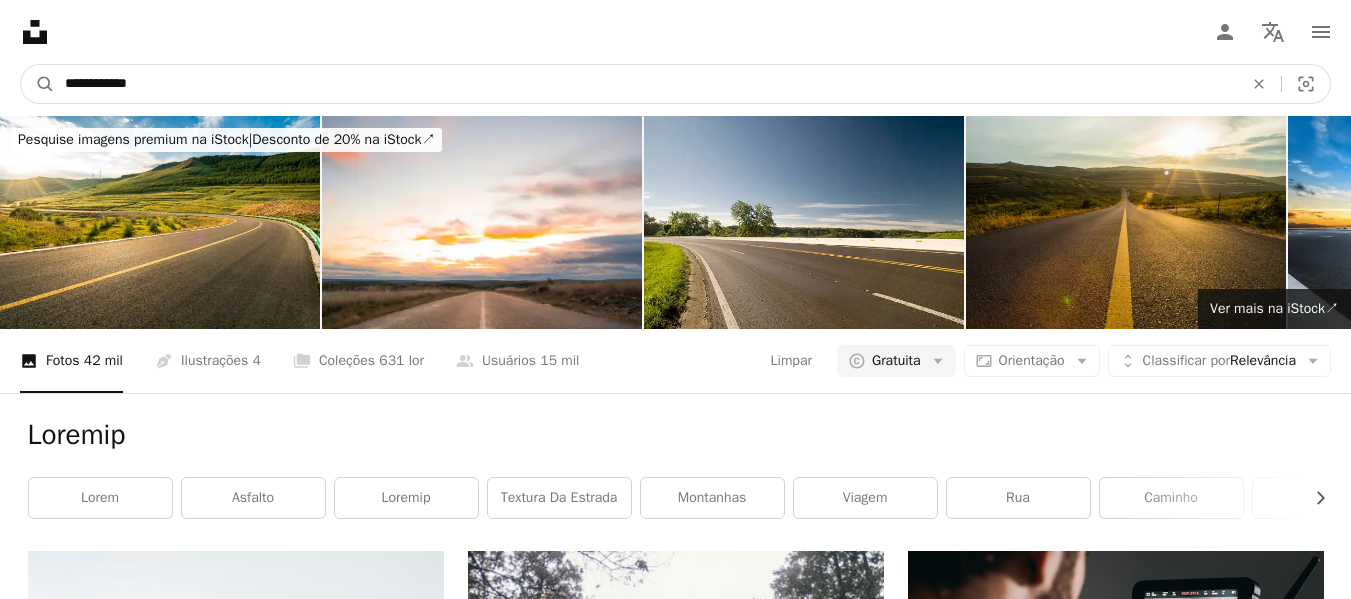 type on "**********" 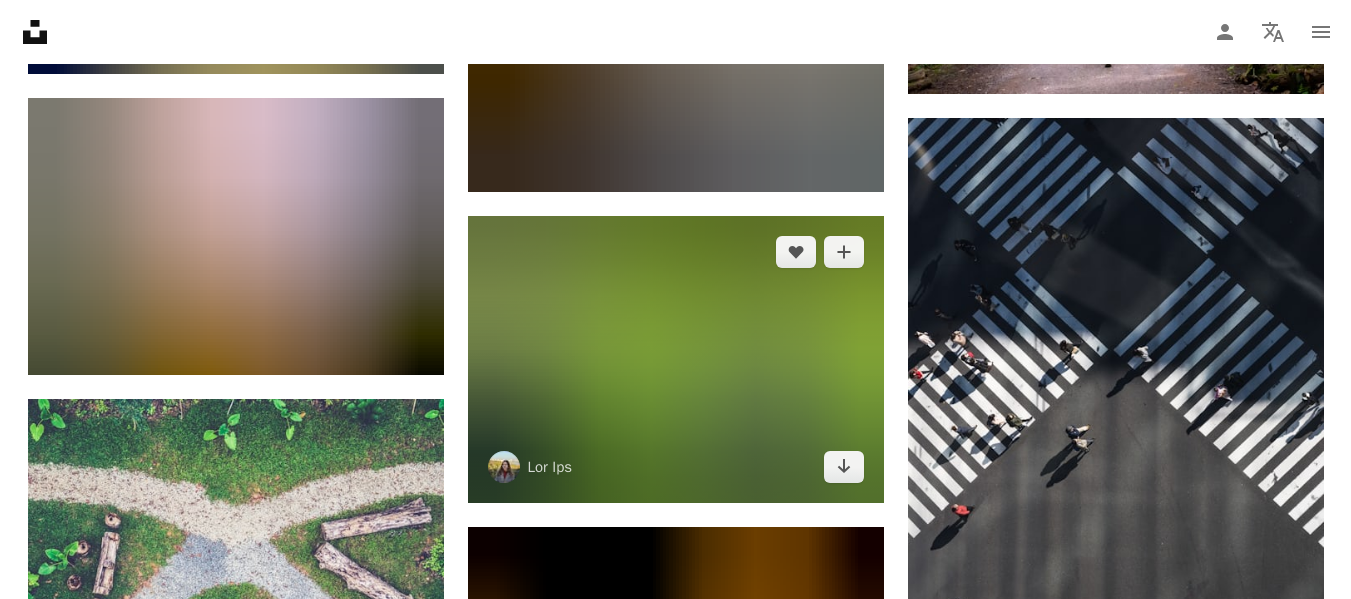 scroll, scrollTop: 1300, scrollLeft: 0, axis: vertical 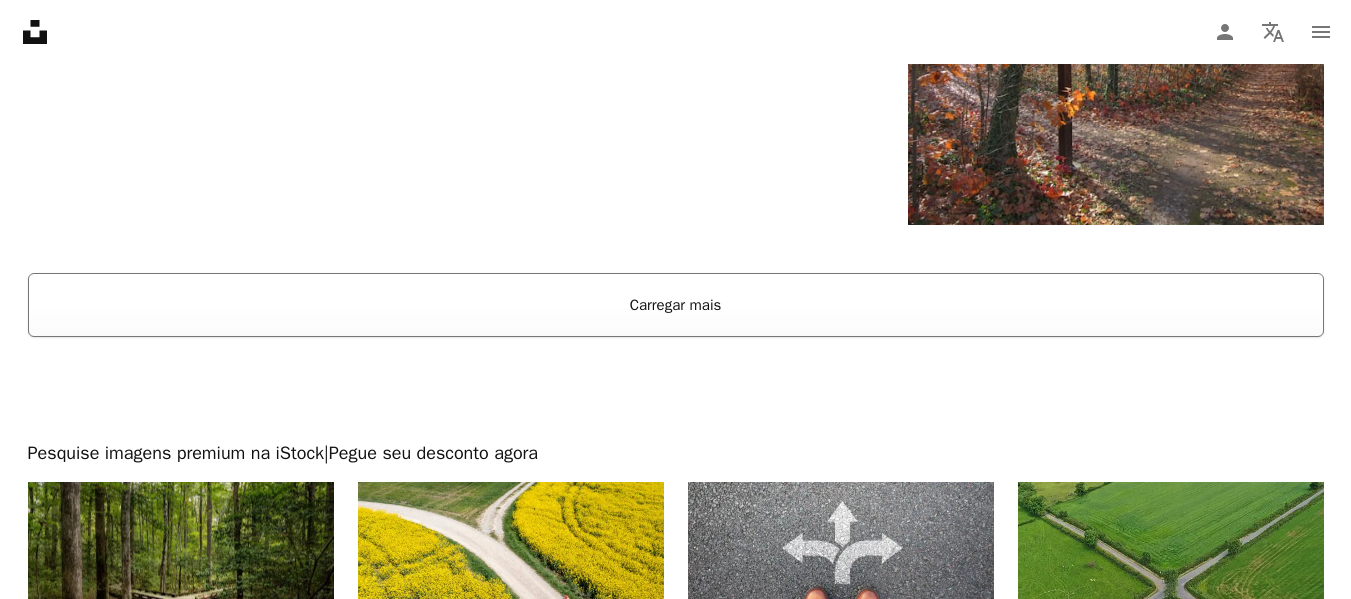 click on "Carregar mais" at bounding box center (676, 305) 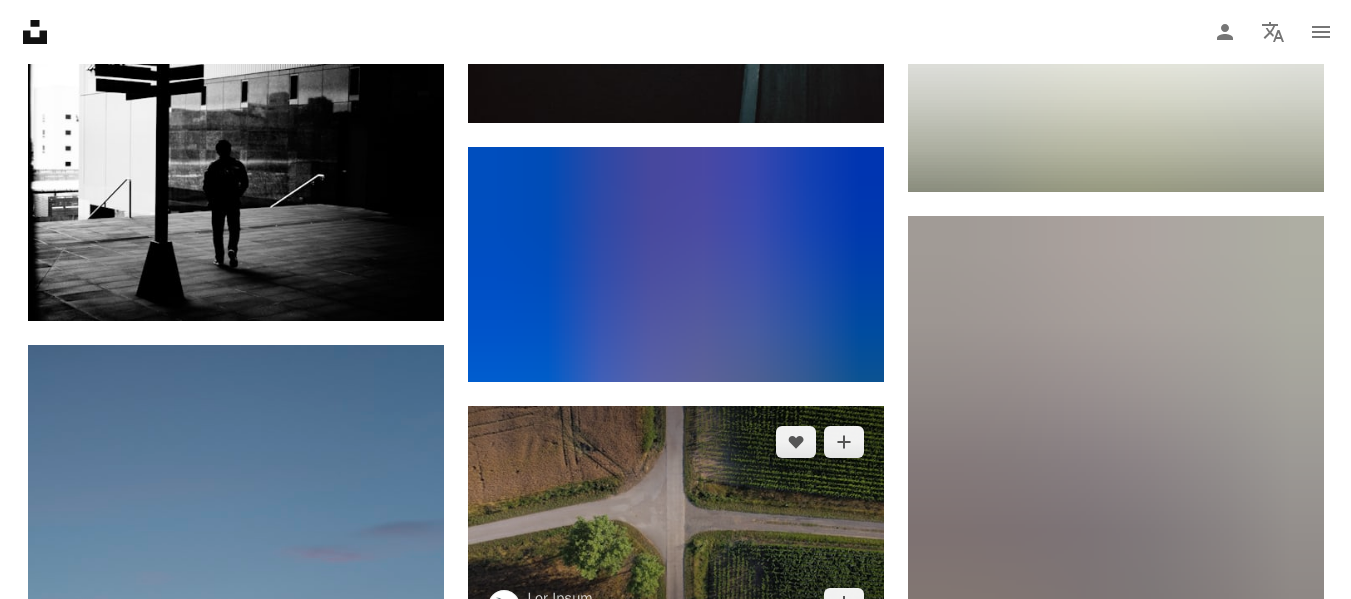 scroll, scrollTop: 3612, scrollLeft: 0, axis: vertical 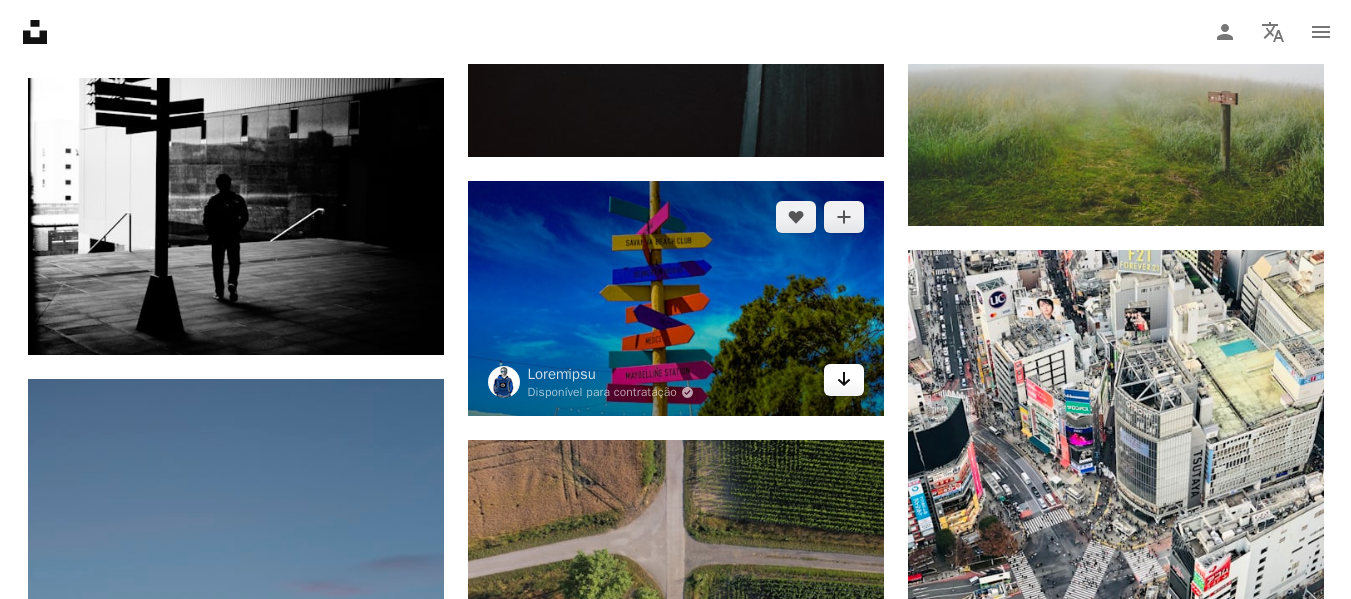 click on "Arrow pointing down" at bounding box center [844, 379] 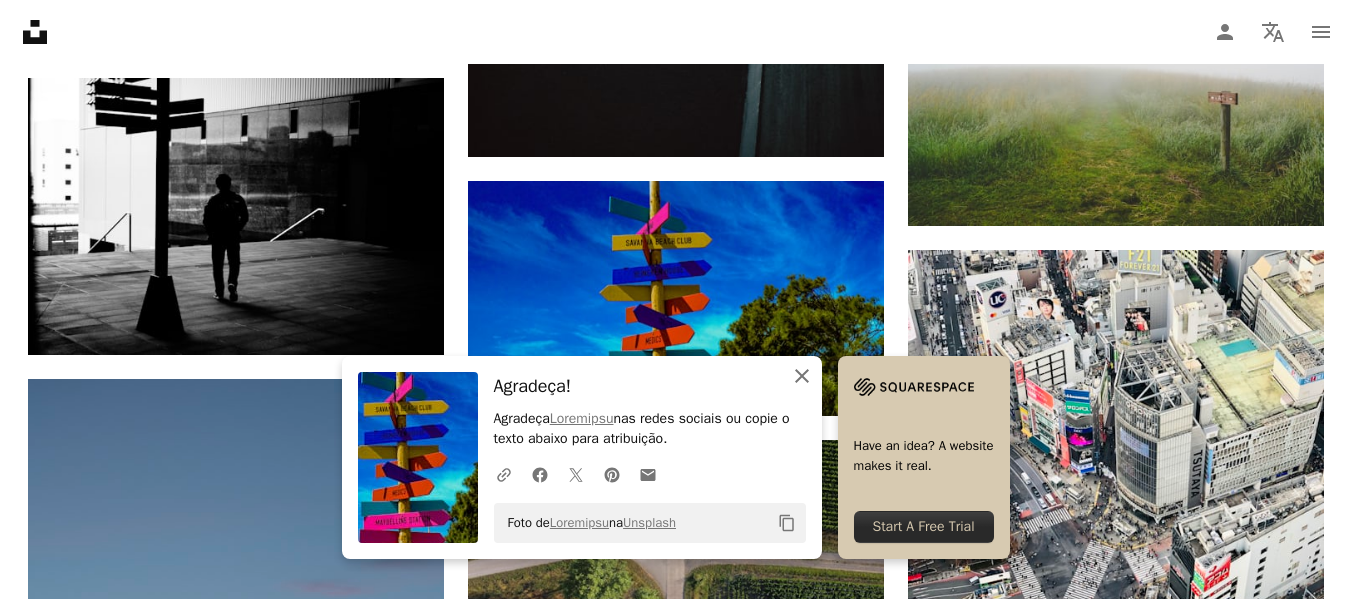 click on "An X shape" at bounding box center [802, 376] 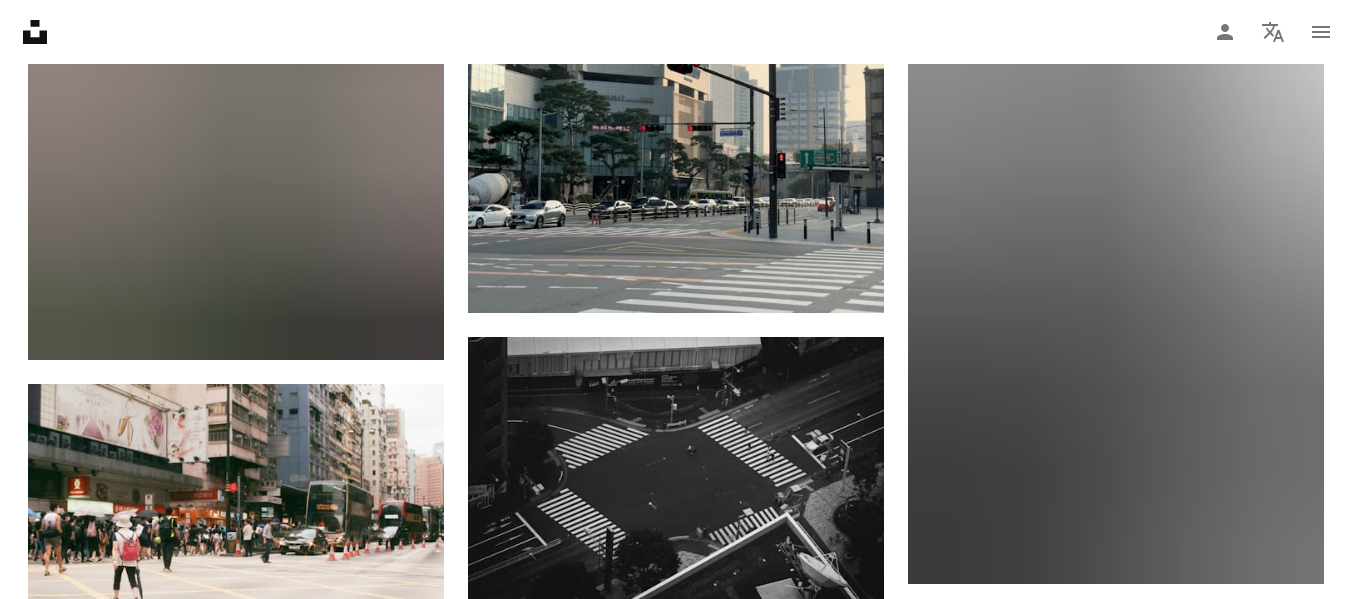 scroll, scrollTop: 0, scrollLeft: 0, axis: both 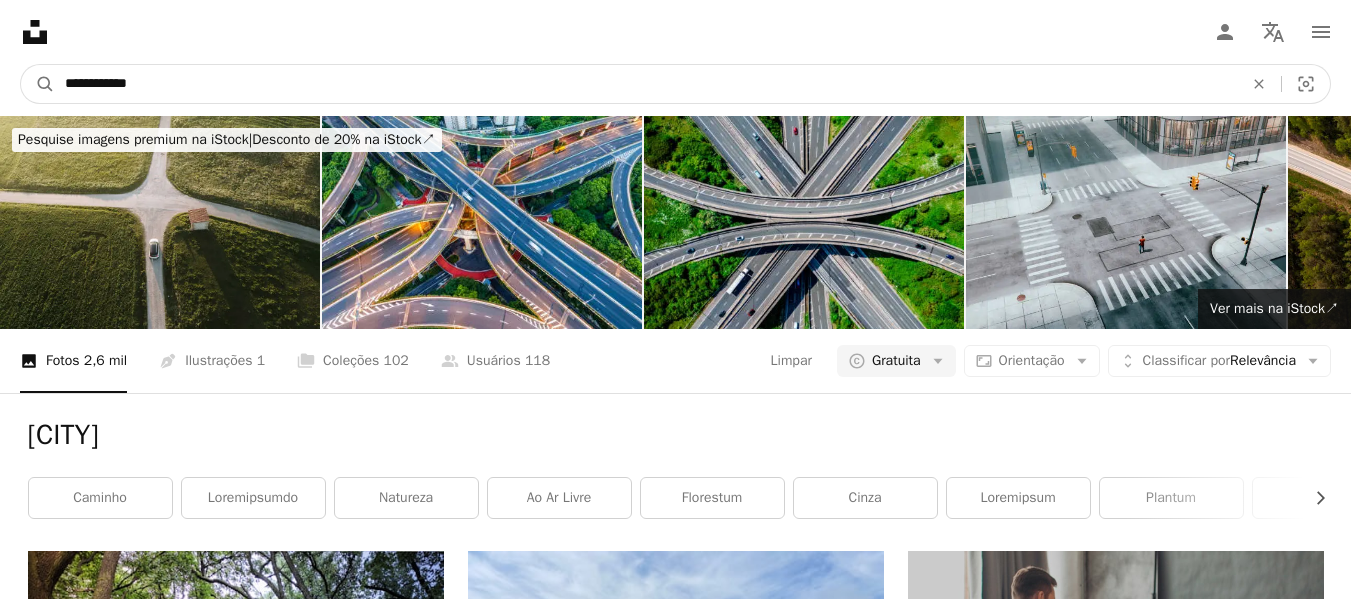 drag, startPoint x: 180, startPoint y: 81, endPoint x: 20, endPoint y: 83, distance: 160.0125 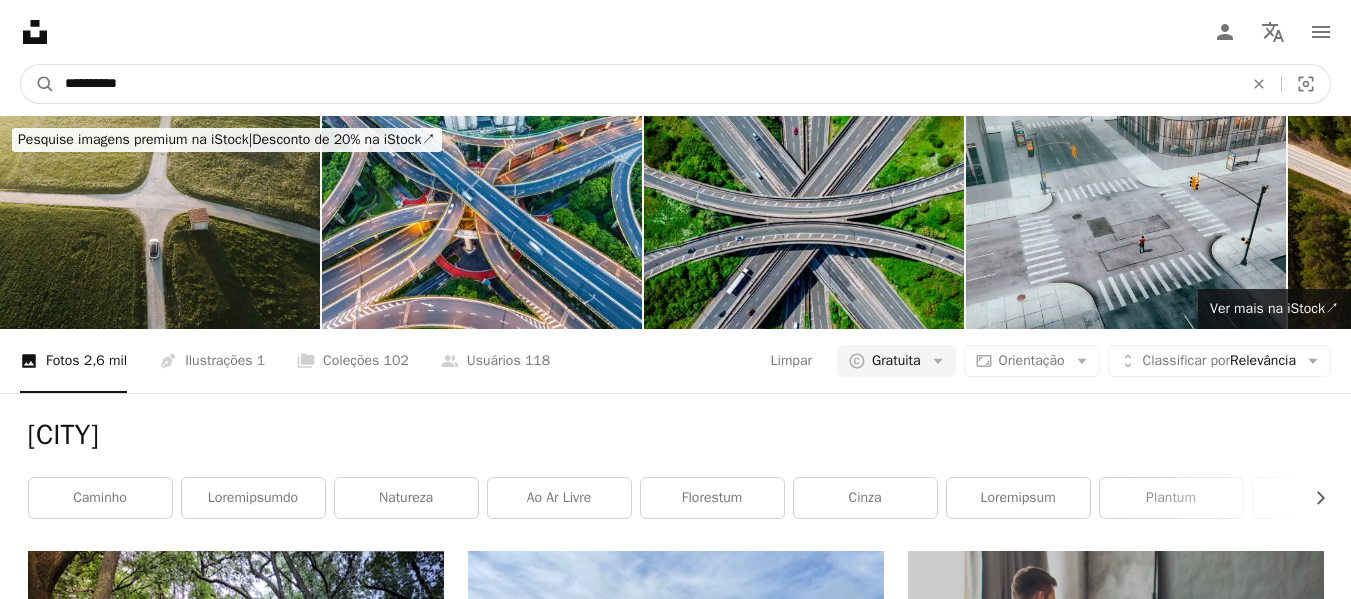 type on "**********" 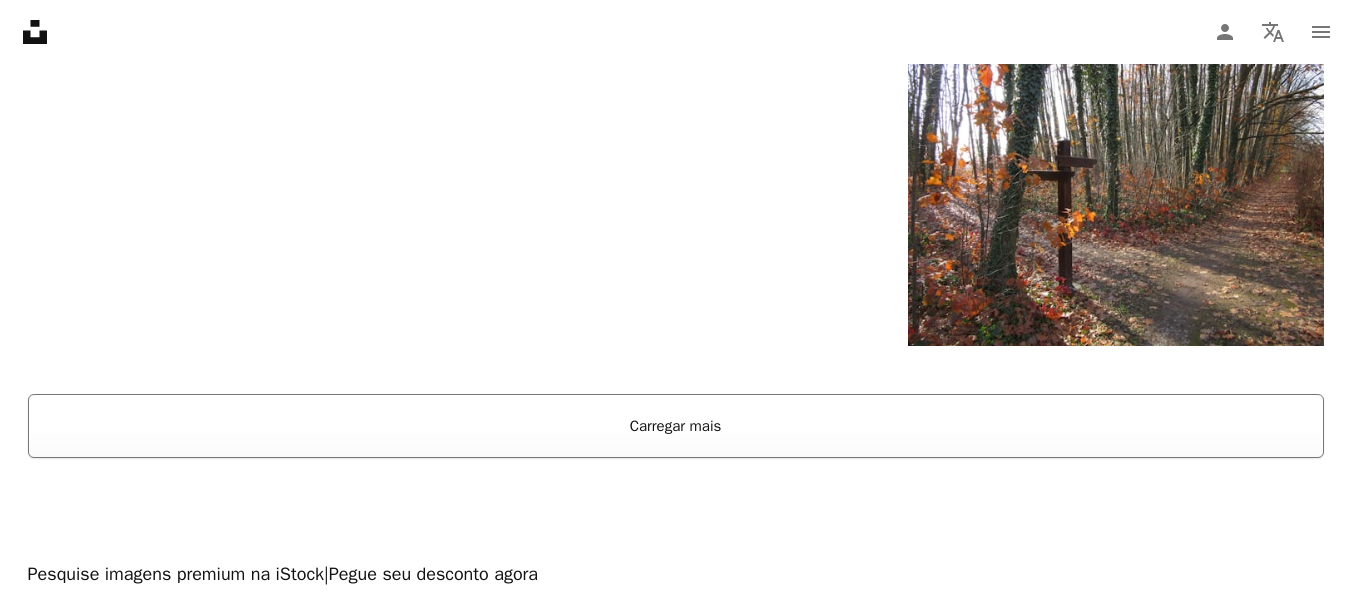scroll, scrollTop: 3159, scrollLeft: 0, axis: vertical 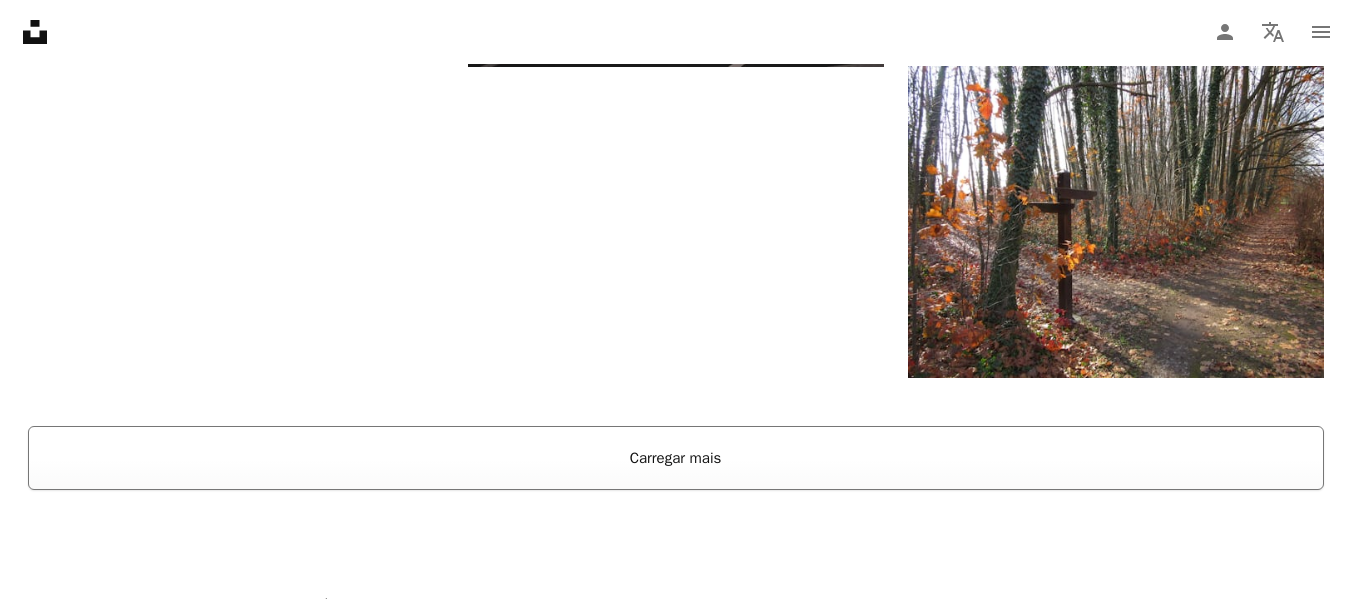 click on "Carregar mais" at bounding box center (676, 458) 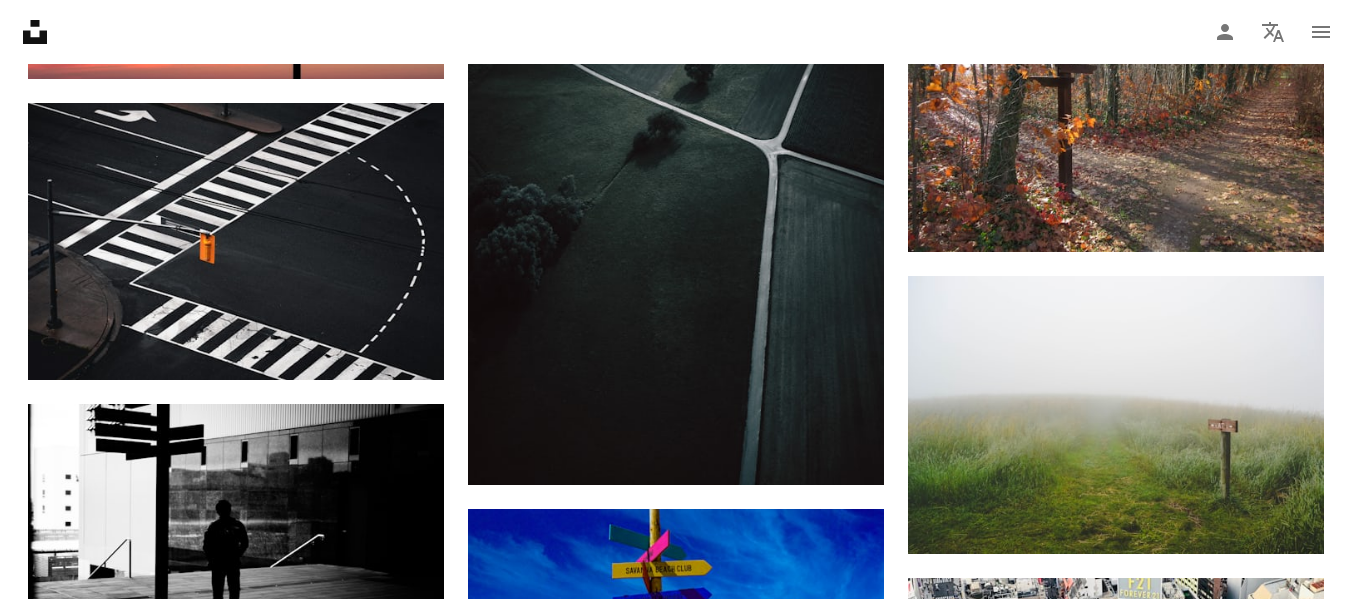 scroll, scrollTop: 3148, scrollLeft: 0, axis: vertical 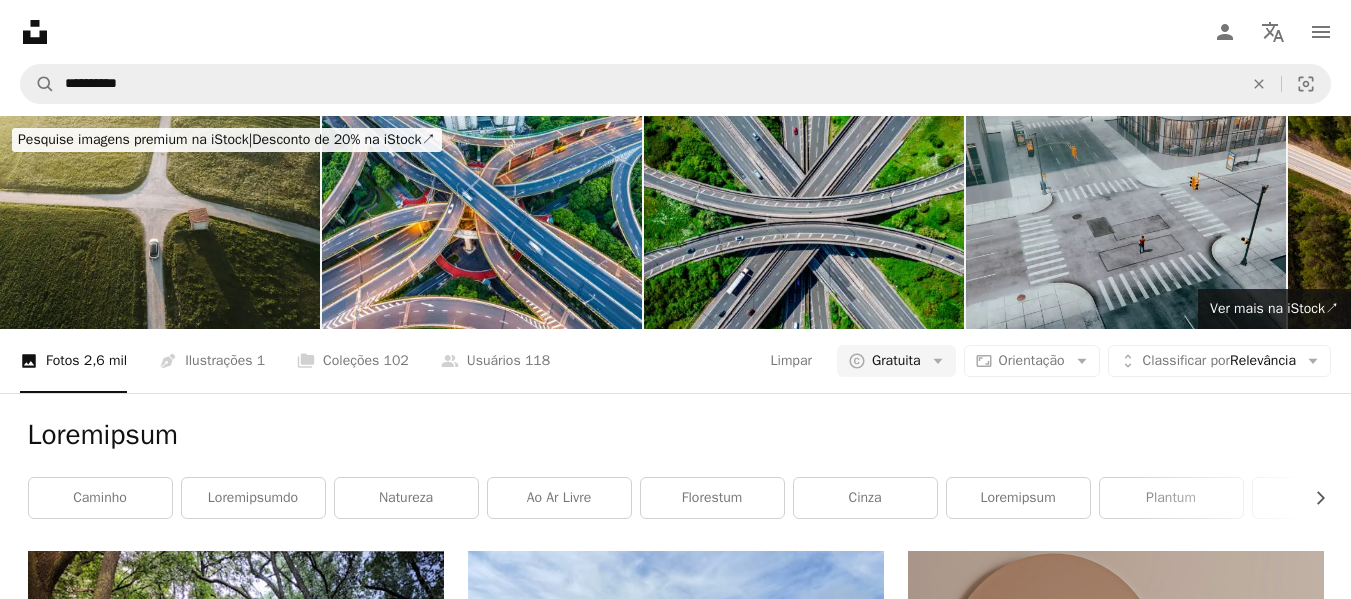 click at bounding box center (1126, 222) 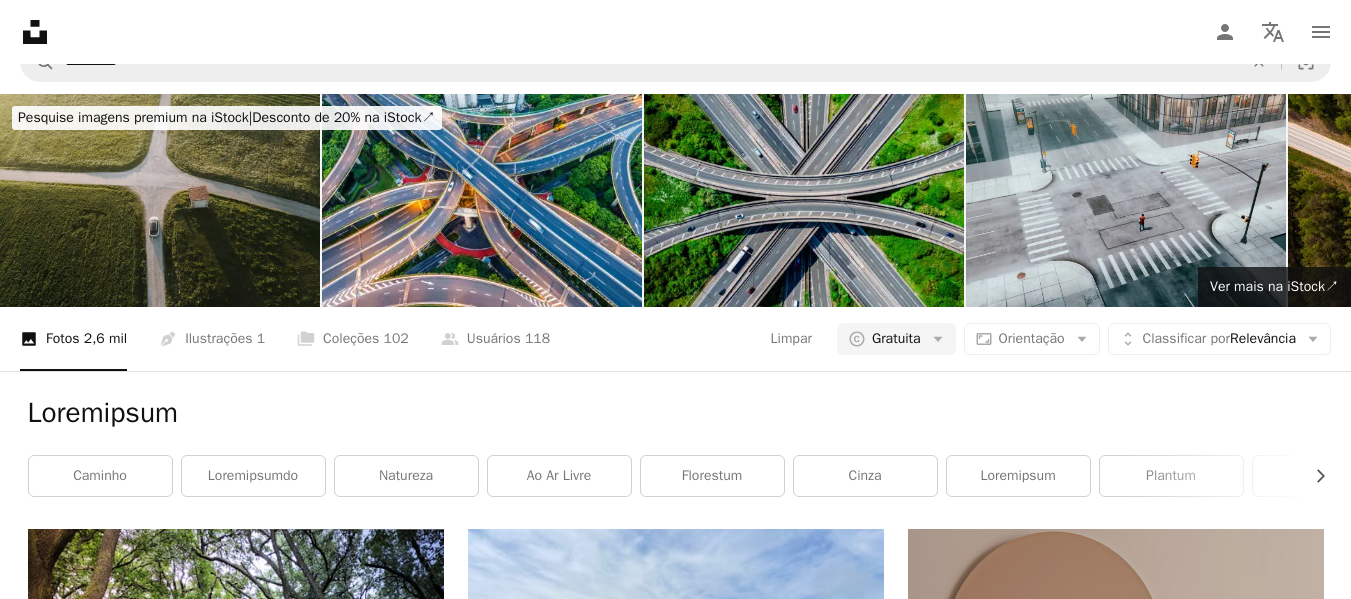 scroll, scrollTop: 0, scrollLeft: 0, axis: both 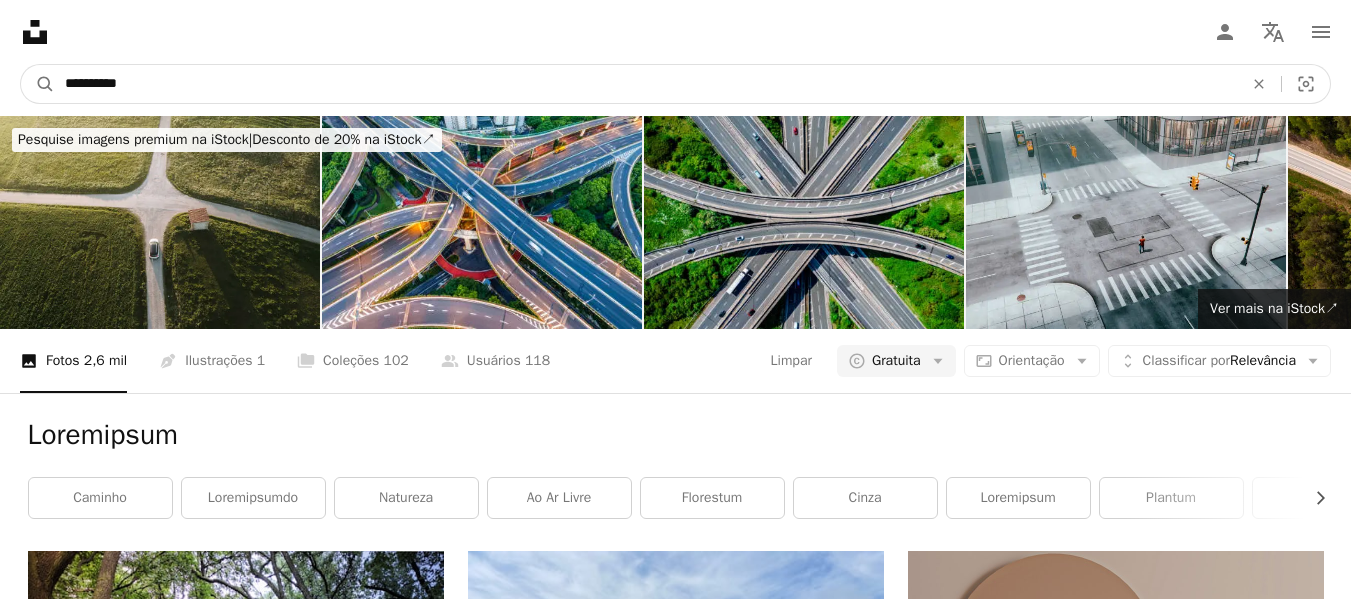 click on "**********" at bounding box center [646, 84] 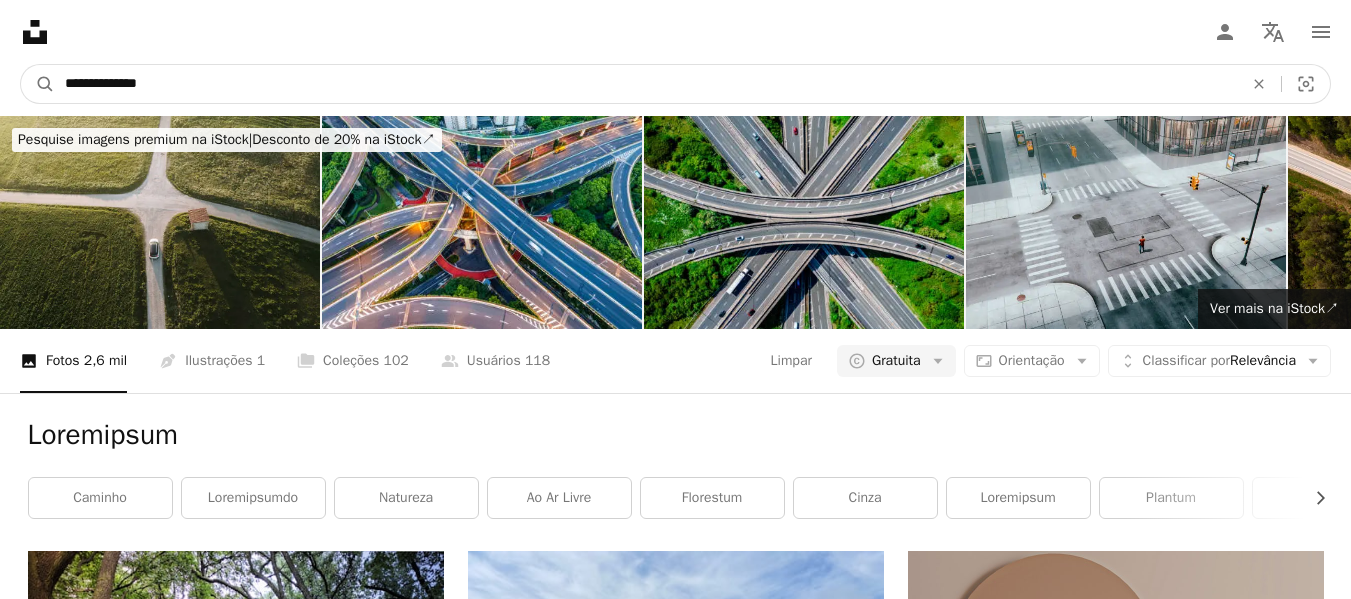 type on "**********" 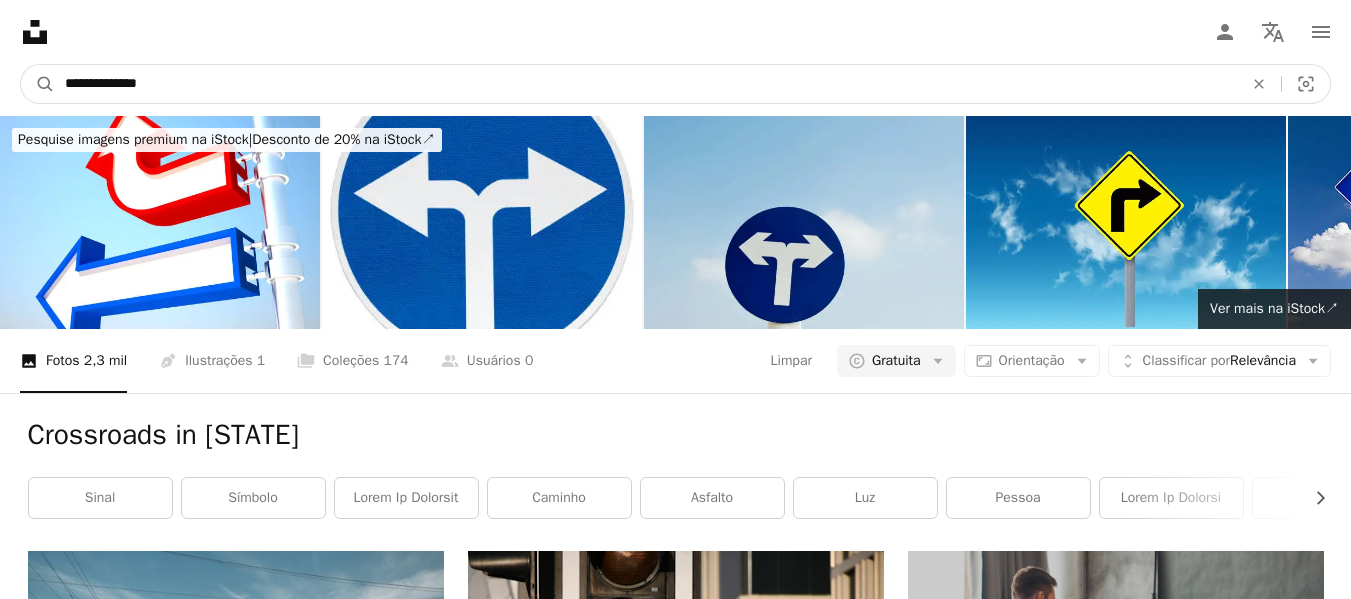 drag, startPoint x: 143, startPoint y: 81, endPoint x: 231, endPoint y: 63, distance: 89.822044 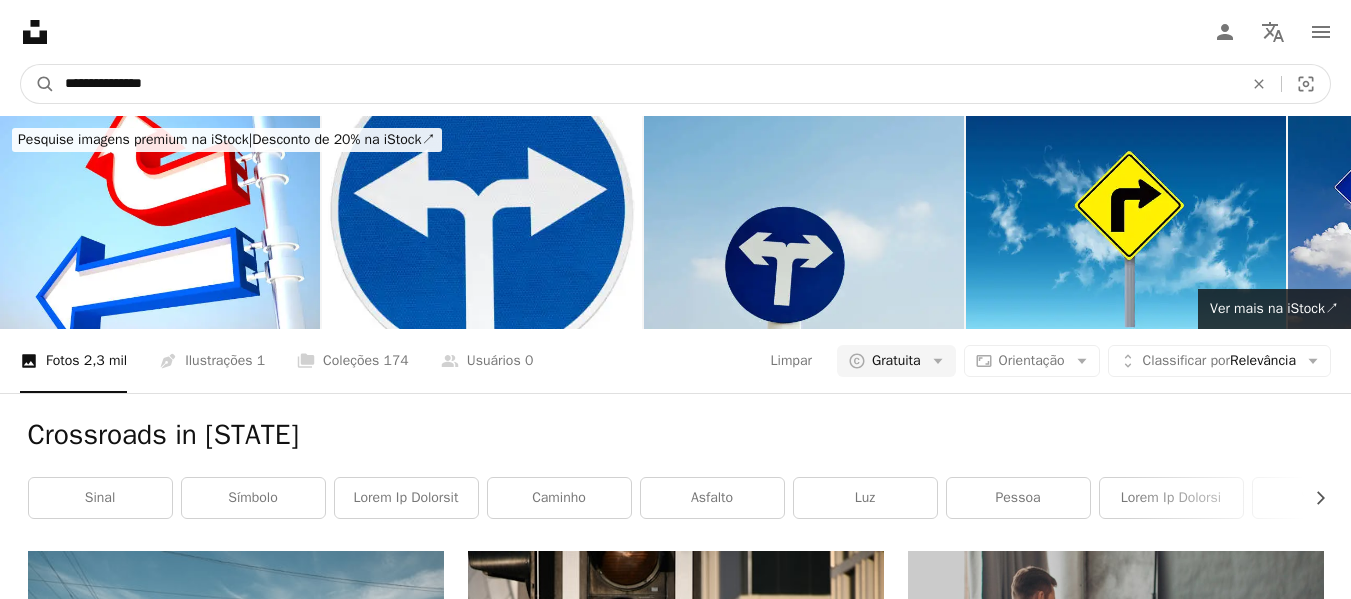 type on "**********" 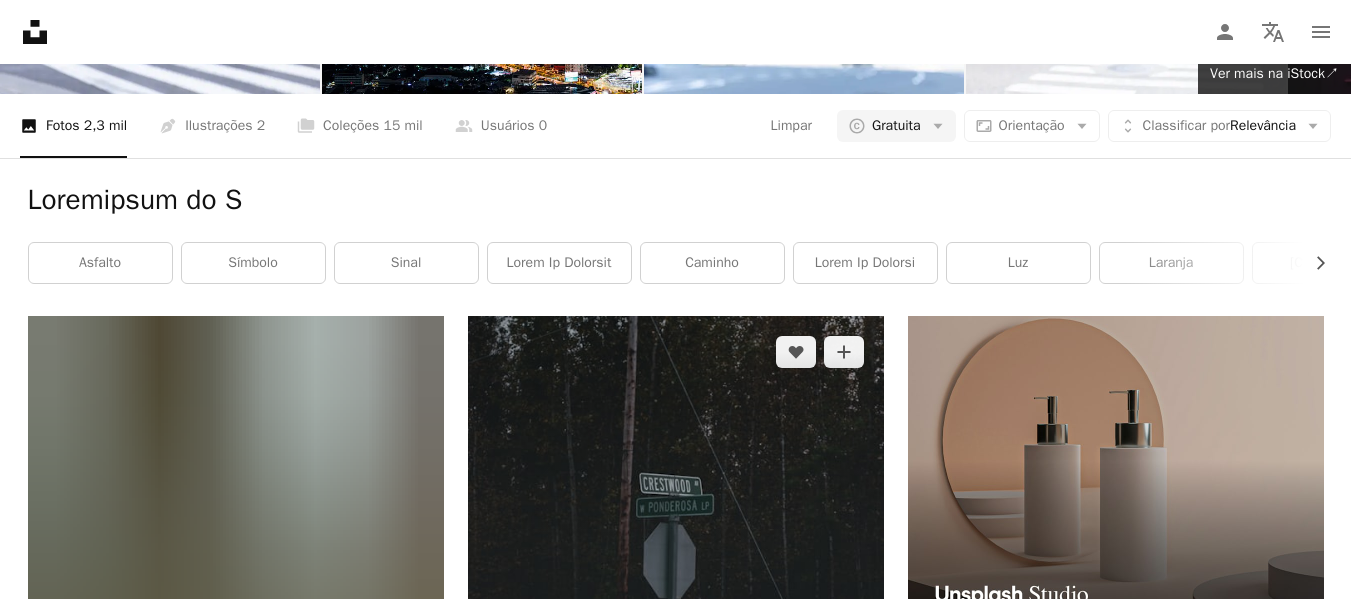 scroll, scrollTop: 200, scrollLeft: 0, axis: vertical 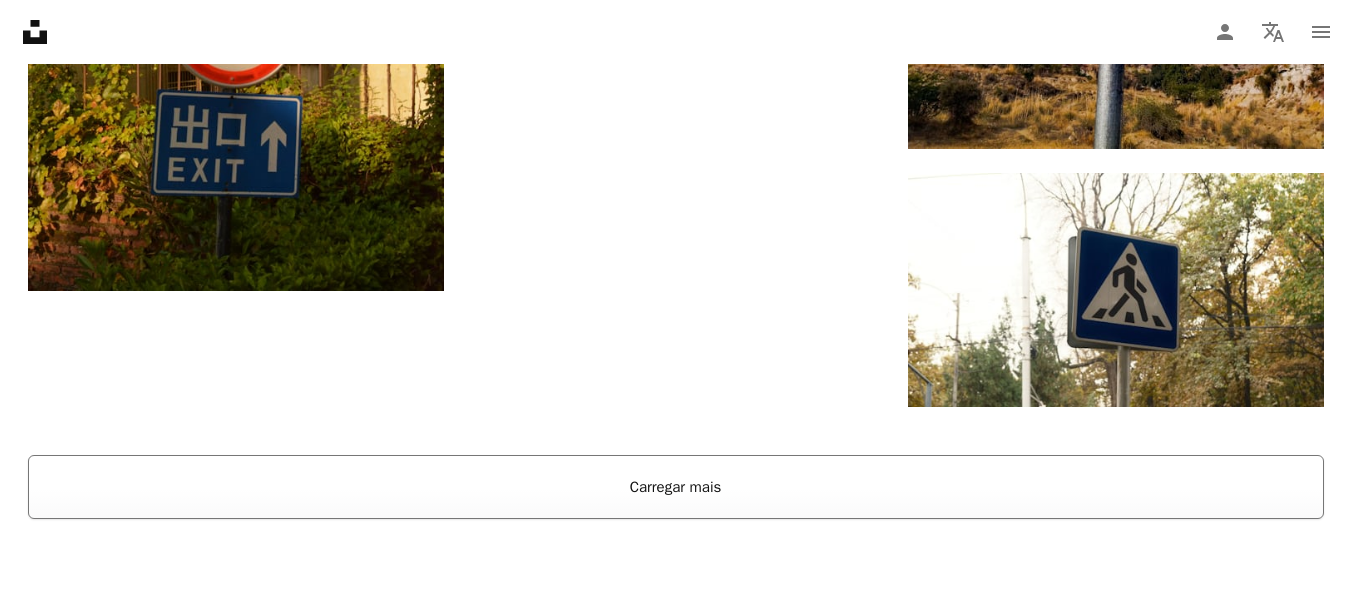 click on "Carregar mais" at bounding box center [676, 487] 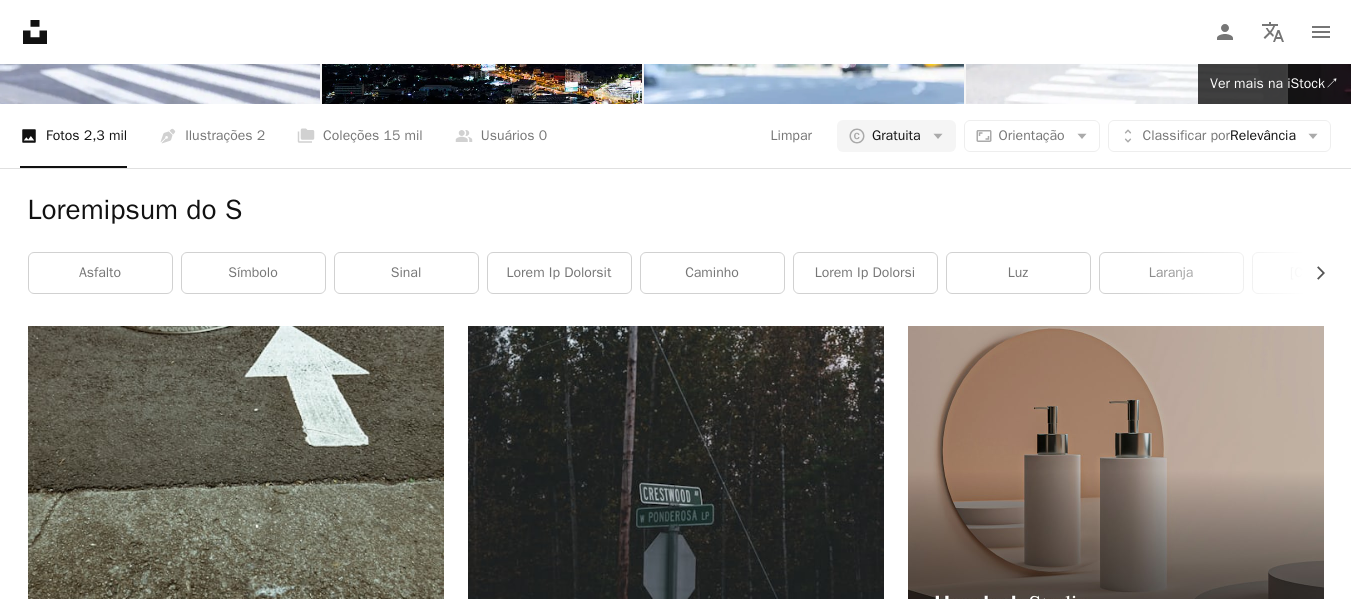scroll, scrollTop: 0, scrollLeft: 0, axis: both 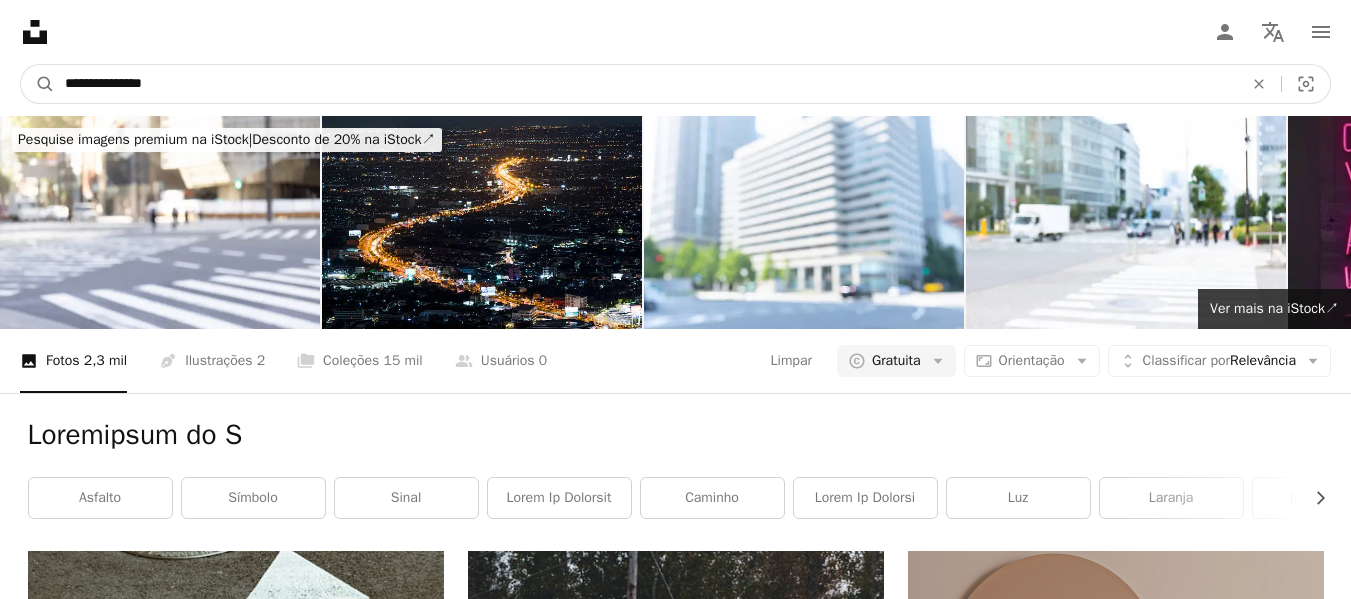 drag, startPoint x: 151, startPoint y: 75, endPoint x: 0, endPoint y: 67, distance: 151.21178 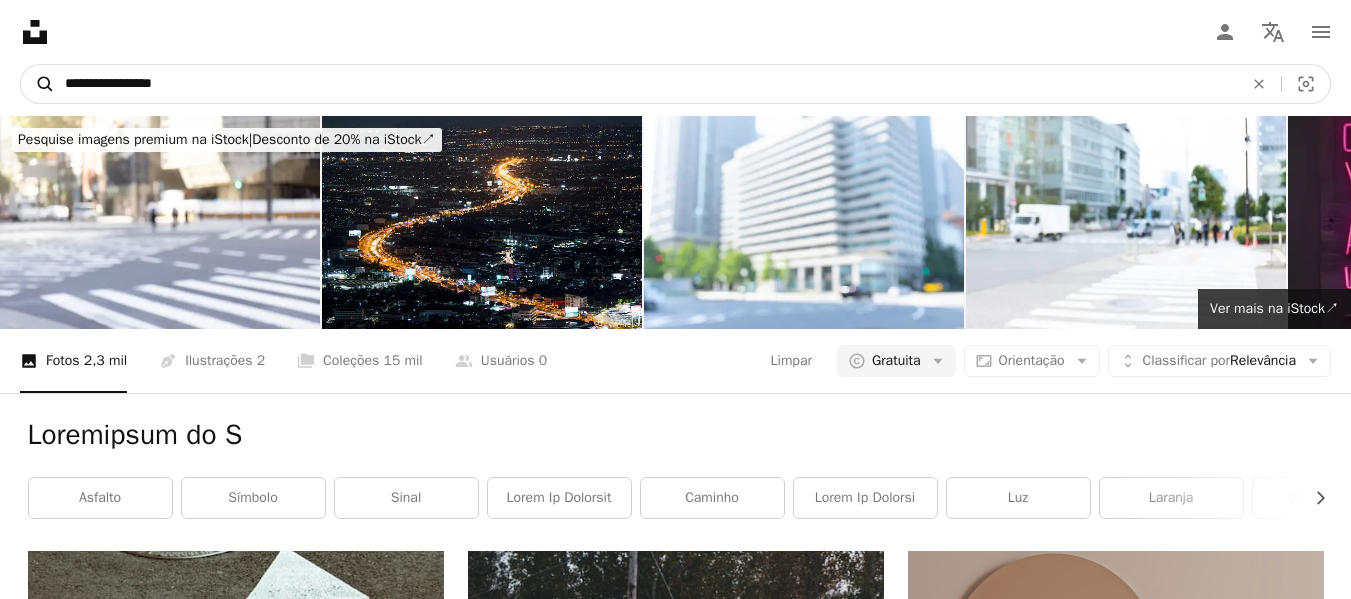 type on "**********" 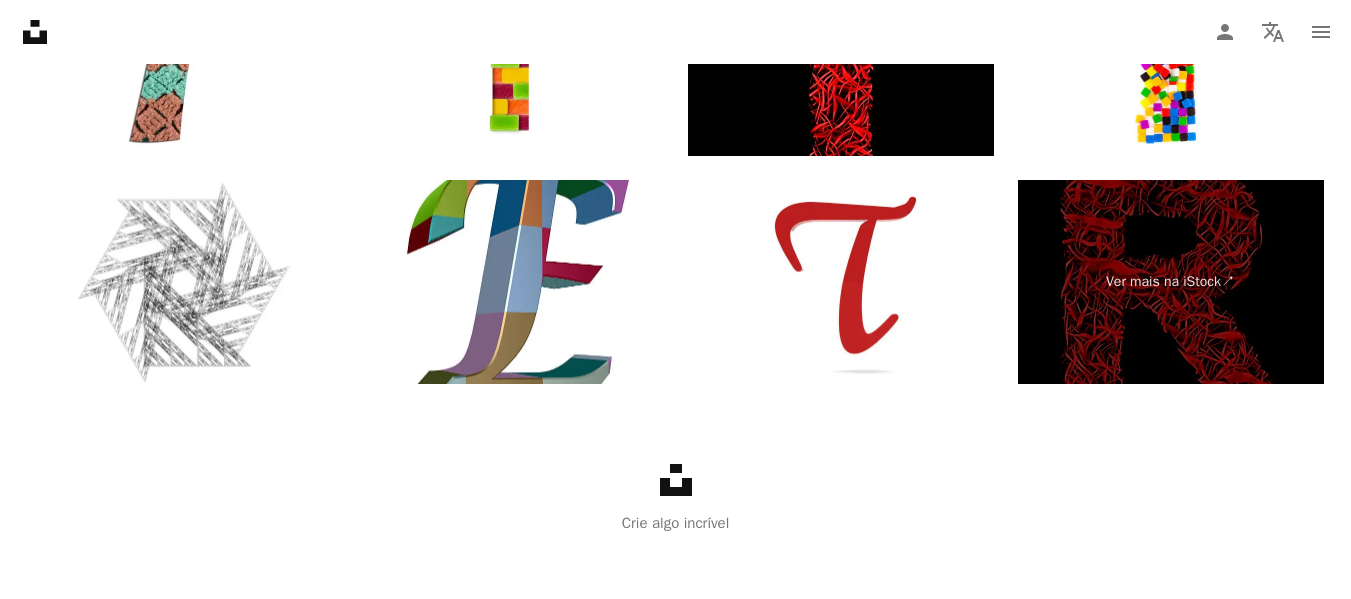 scroll, scrollTop: 5289, scrollLeft: 0, axis: vertical 